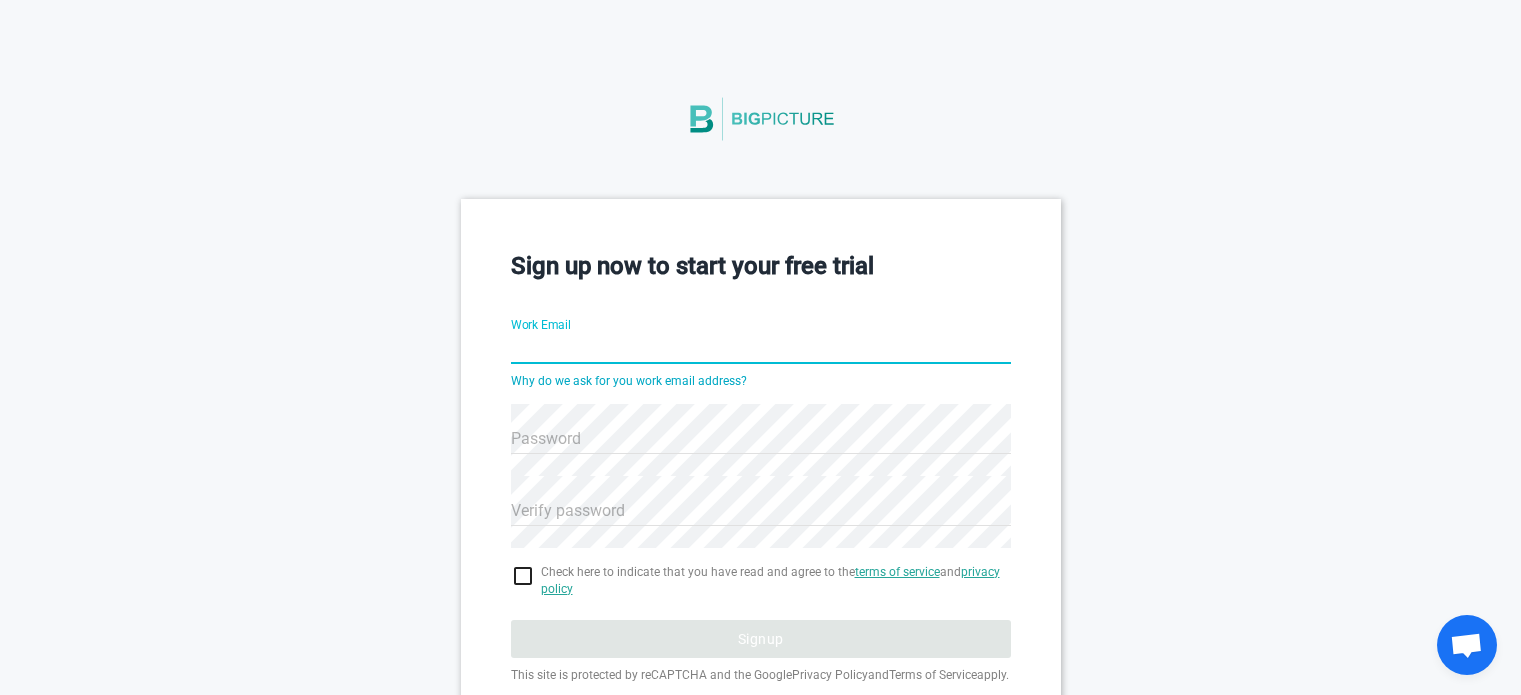 scroll, scrollTop: 0, scrollLeft: 0, axis: both 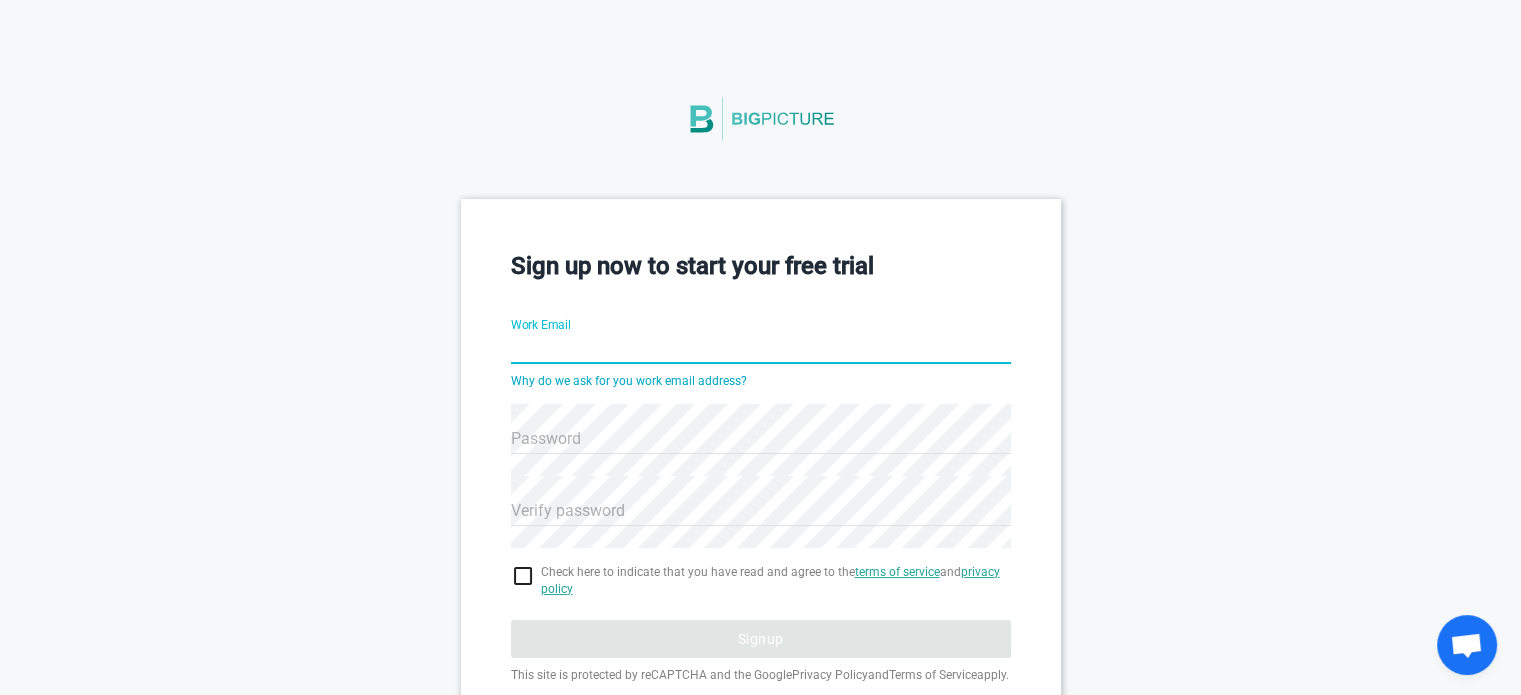 paste on "[EMAIL]" 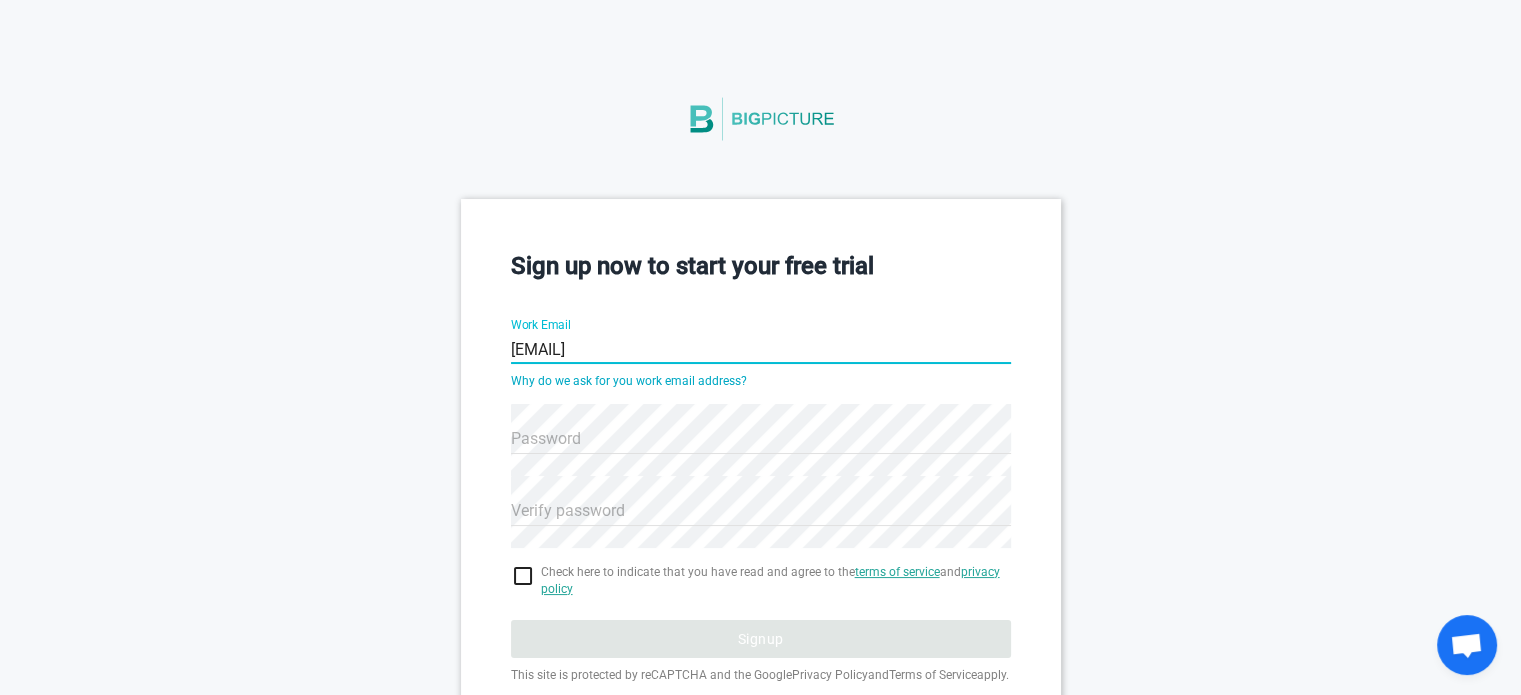 type on "[EMAIL]" 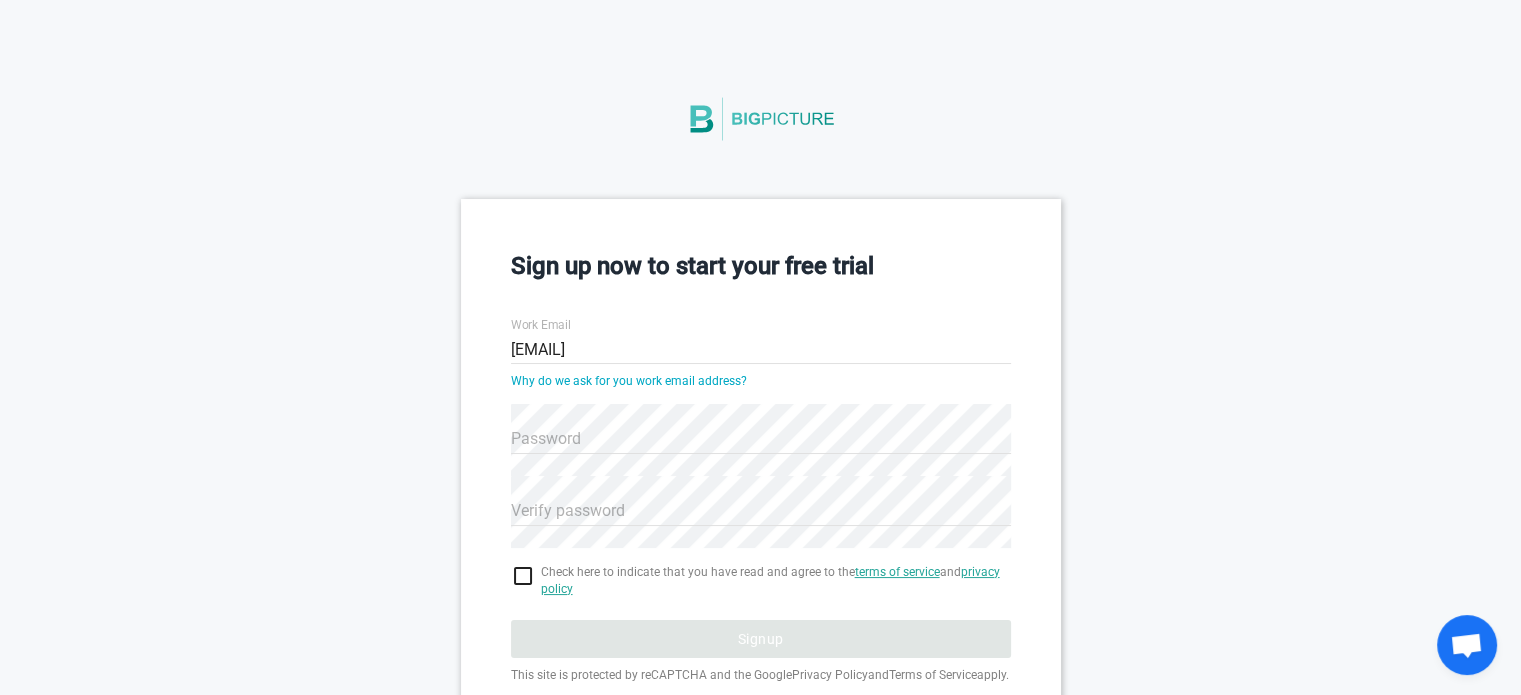 click on "Sign up now to start your free trial Work Email [EMAIL] Why do we ask for you work email address? Password Verify password Check here to indicate that you have read and agree to the terms of service and privacy policy Signup This site is protected by reCAPTCHA and the Google Privacy Policy and Terms of Service apply. Already have an account? Login" at bounding box center (761, 500) 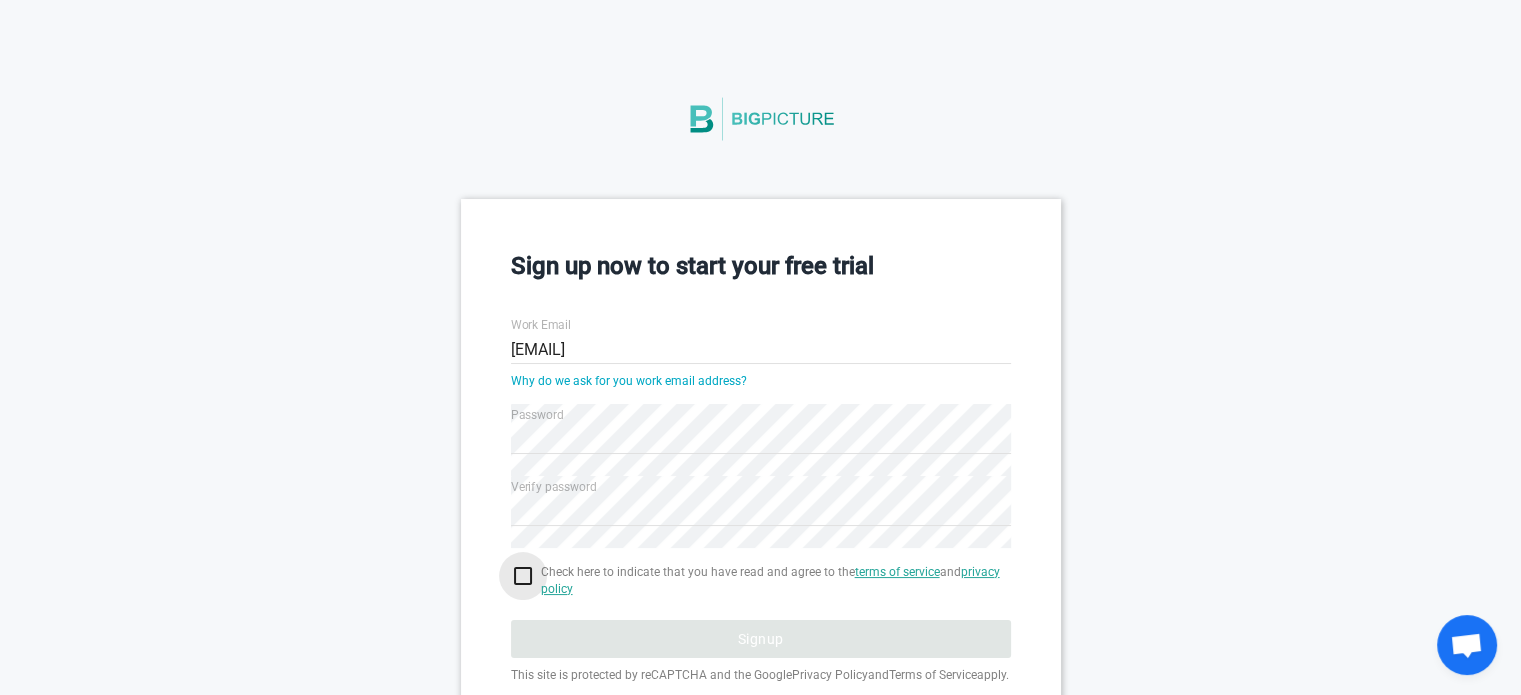 click at bounding box center [761, 576] 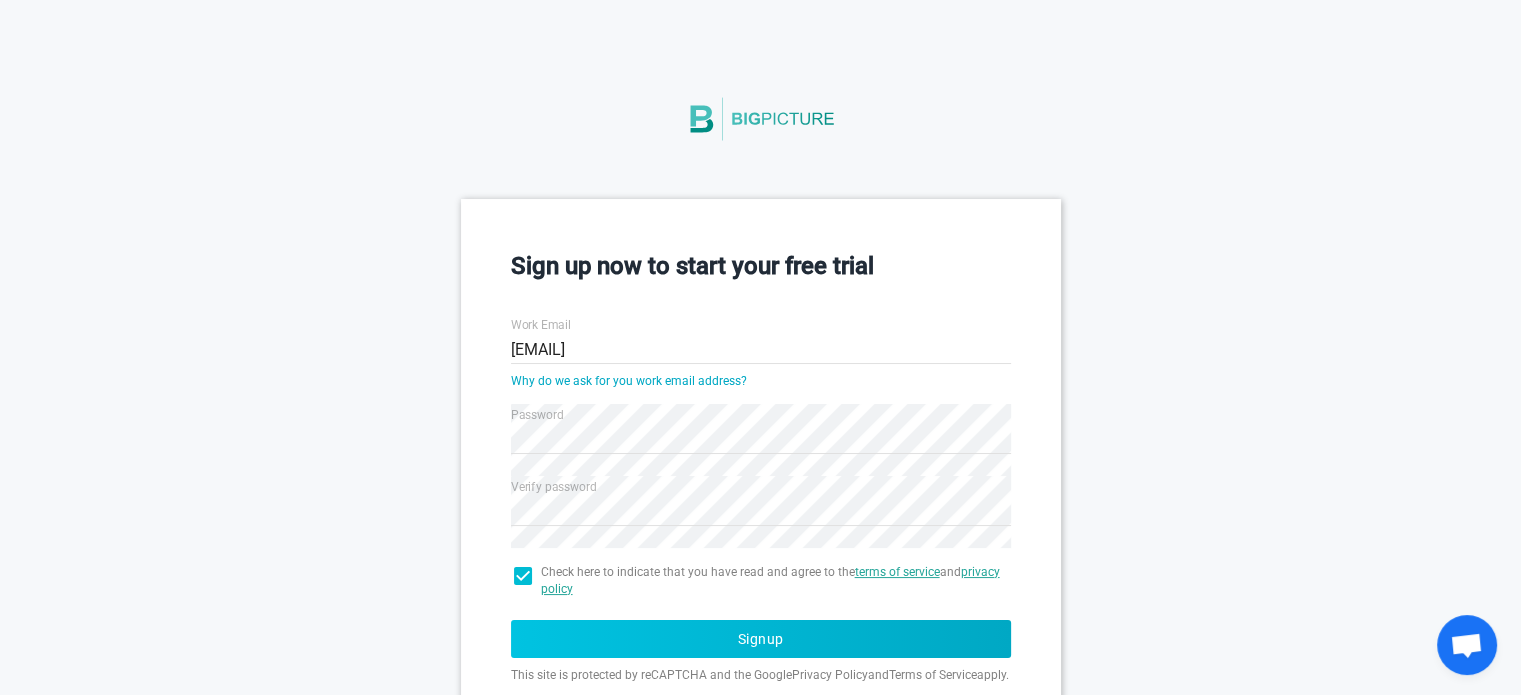 click on "Signup" at bounding box center (761, 639) 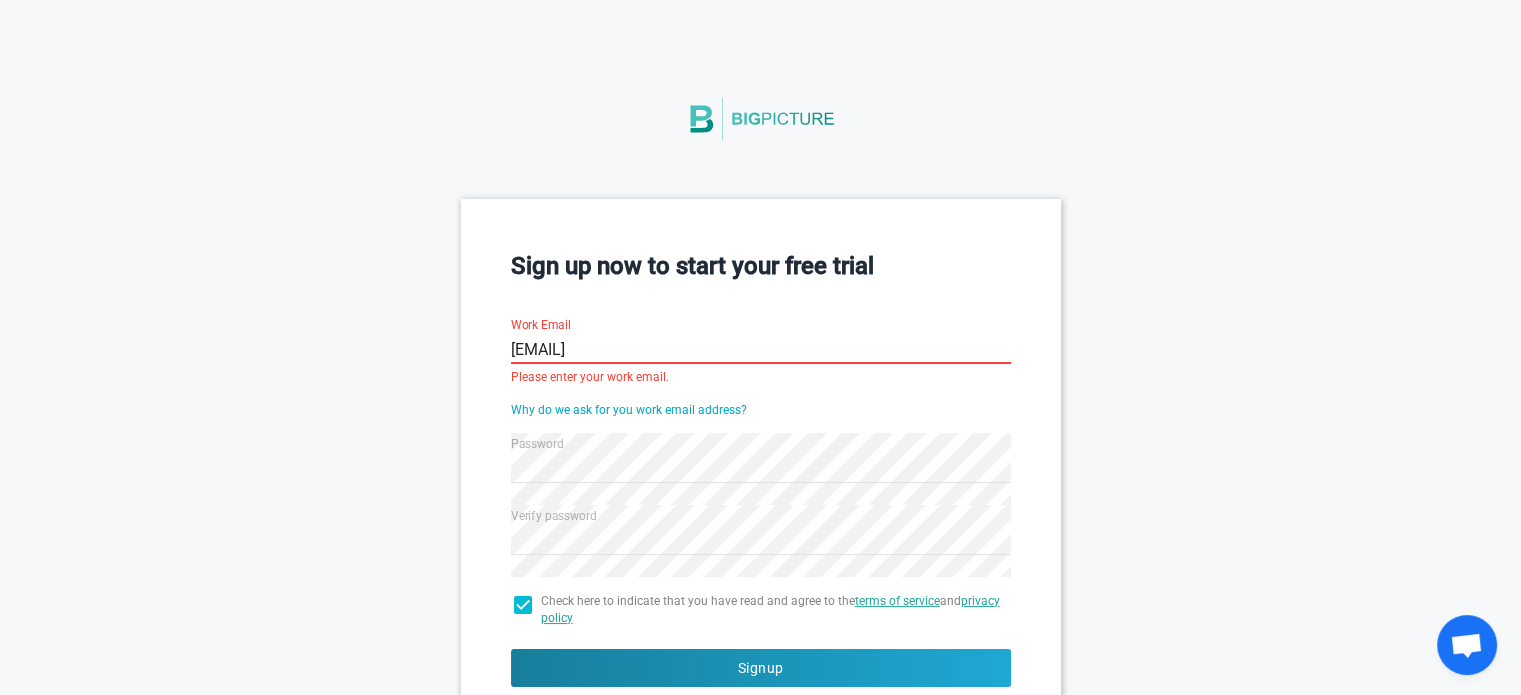 click on "[EMAIL]" at bounding box center [761, 350] 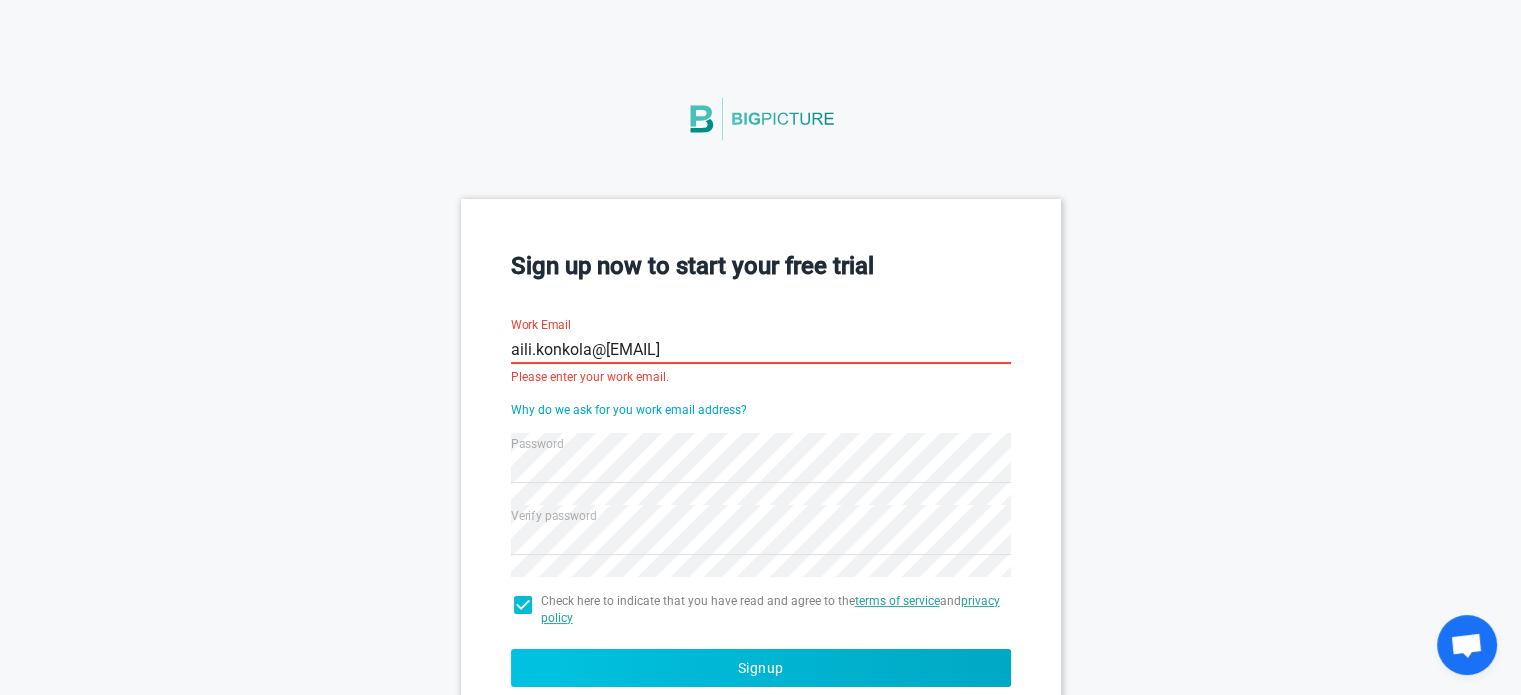 type on "aili.konkola@[EMAIL]" 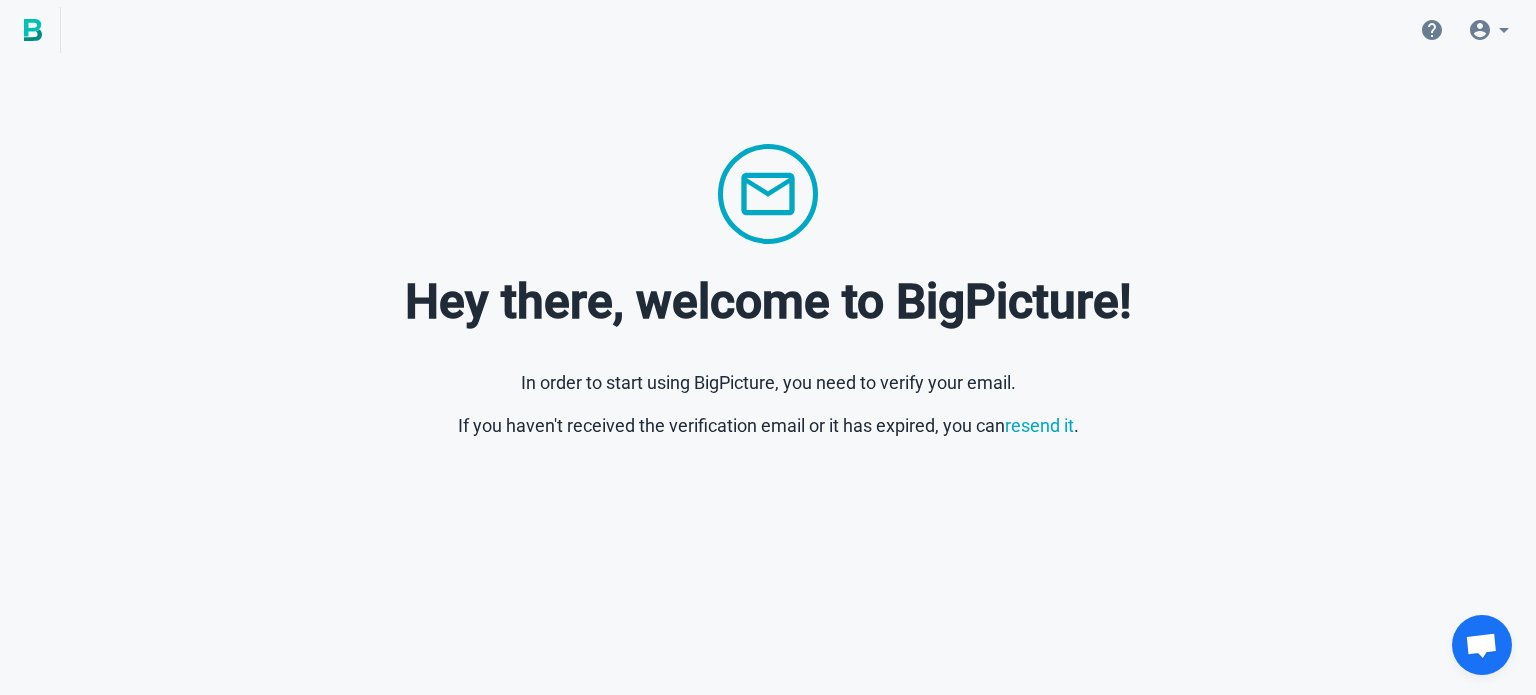 click at bounding box center (33, 30) 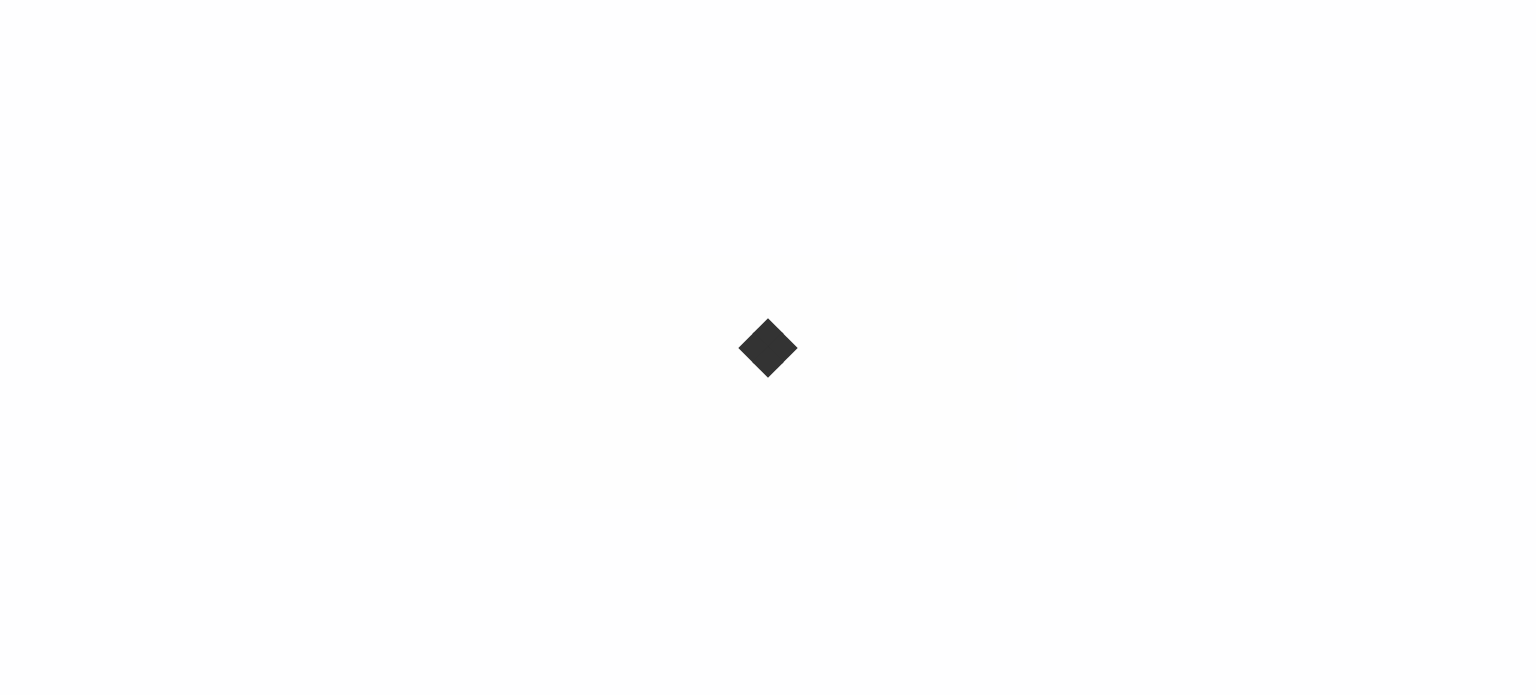 scroll, scrollTop: 0, scrollLeft: 0, axis: both 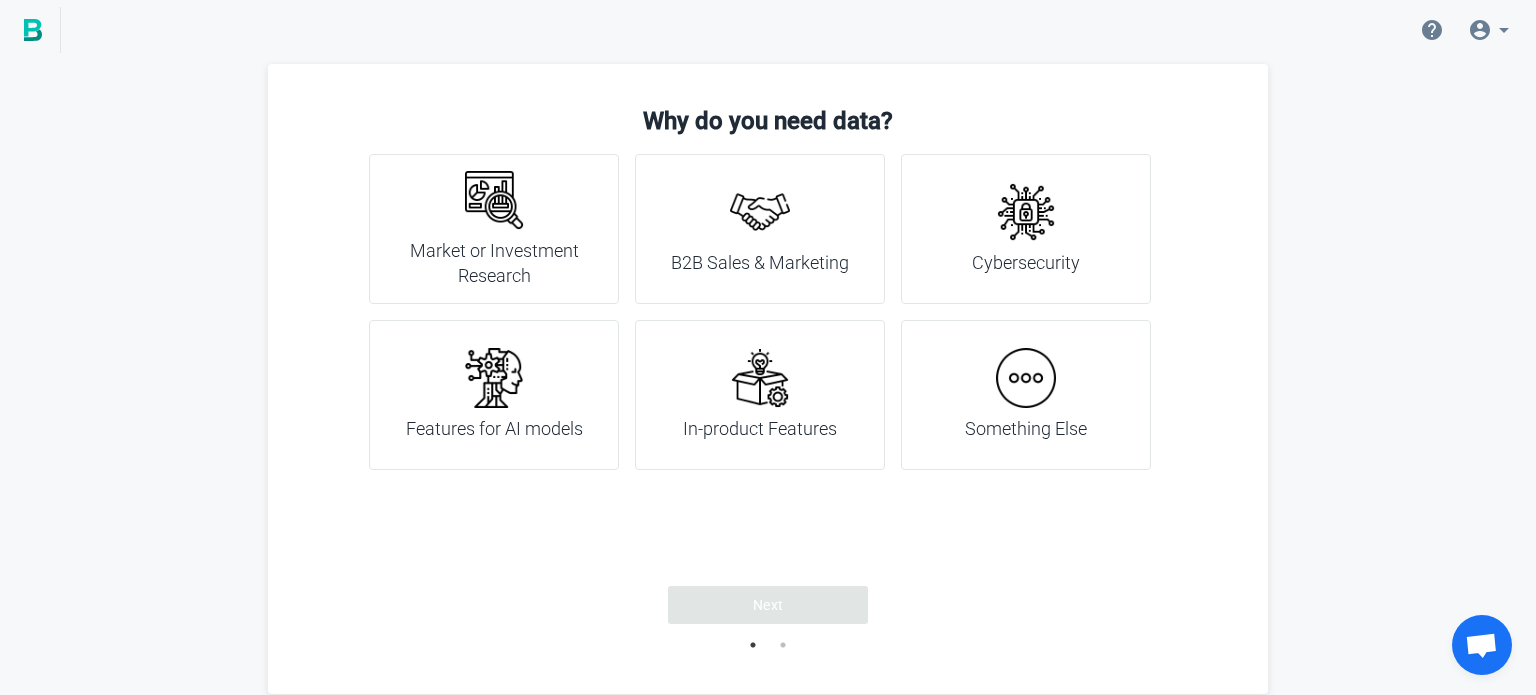 click at bounding box center [1026, 378] 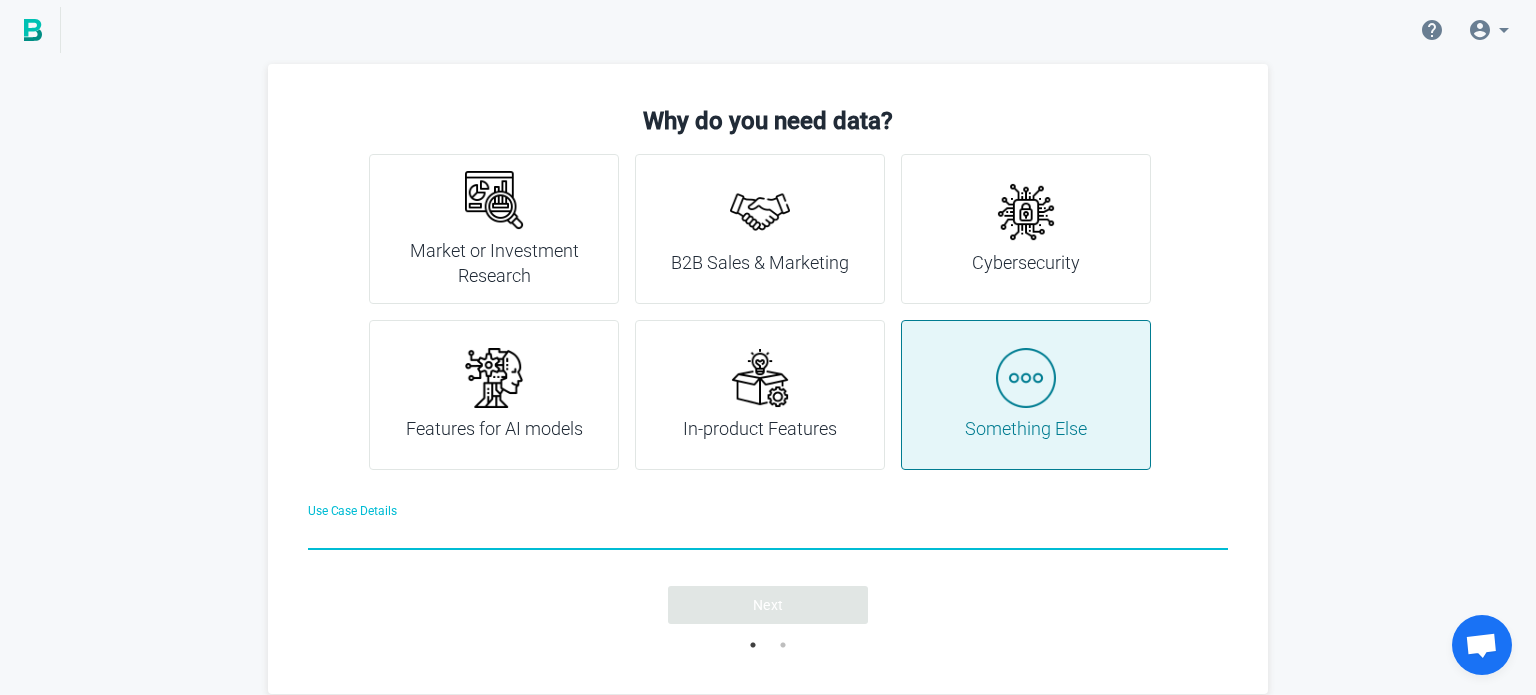 click on "In-product Features" at bounding box center (760, 395) 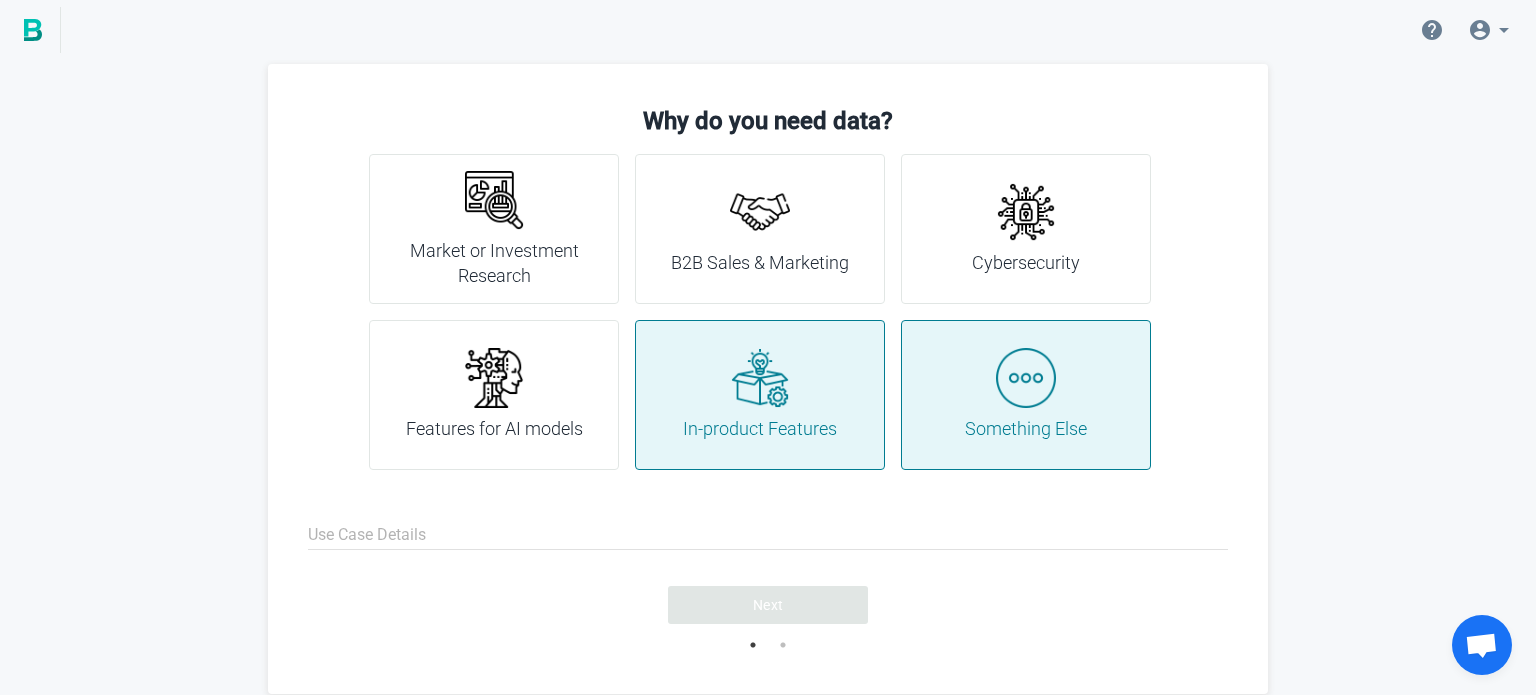 click on "Use Case Details" at bounding box center (768, 536) 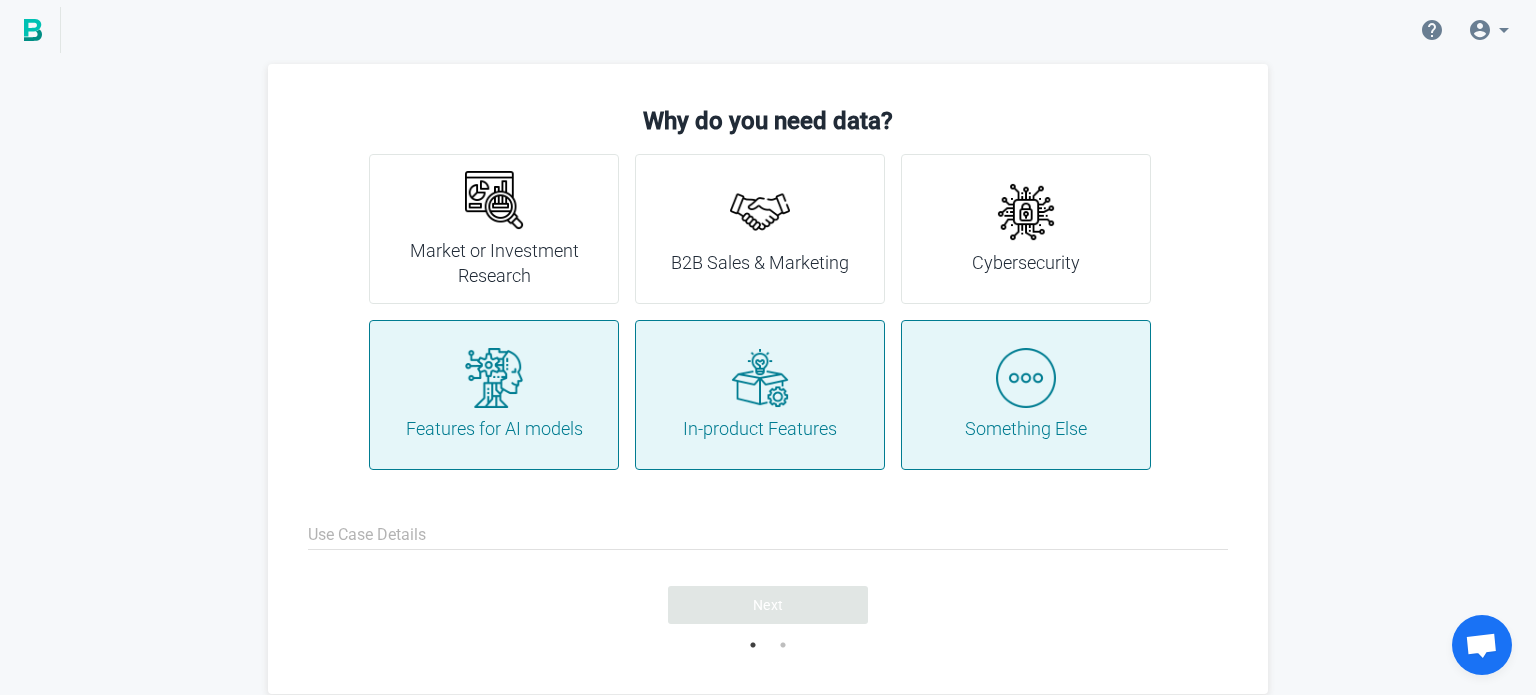 click at bounding box center [494, 378] 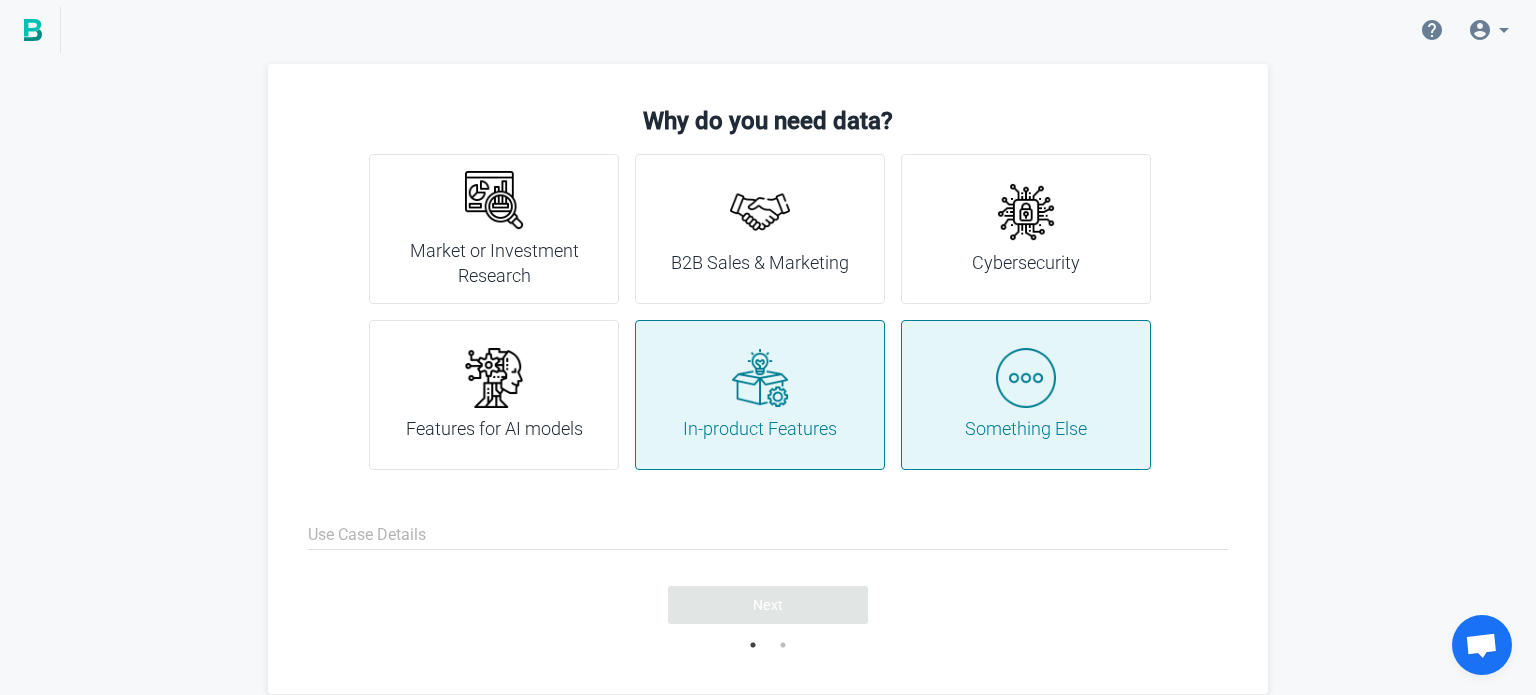 click on "B2B Sales & Marketing" at bounding box center (760, 263) 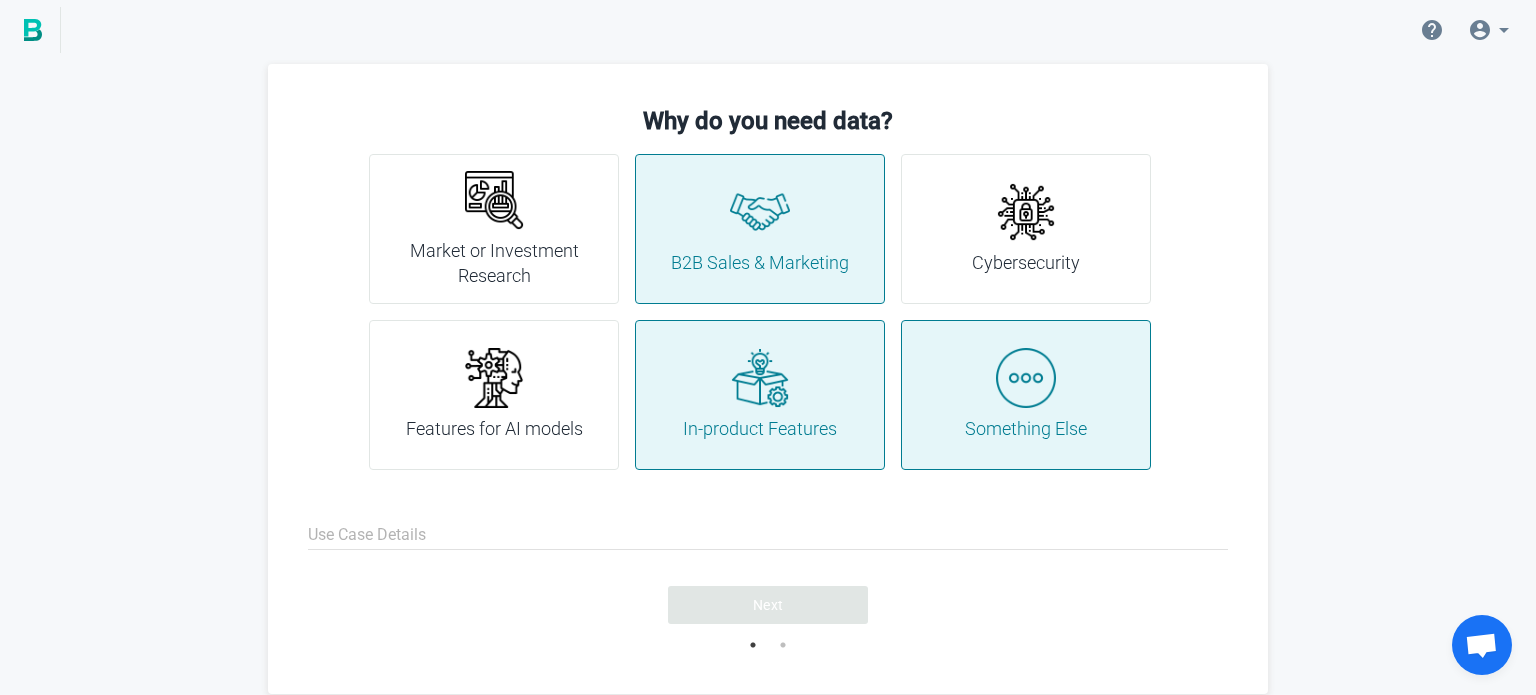 click on "Use Case Details" at bounding box center (768, 536) 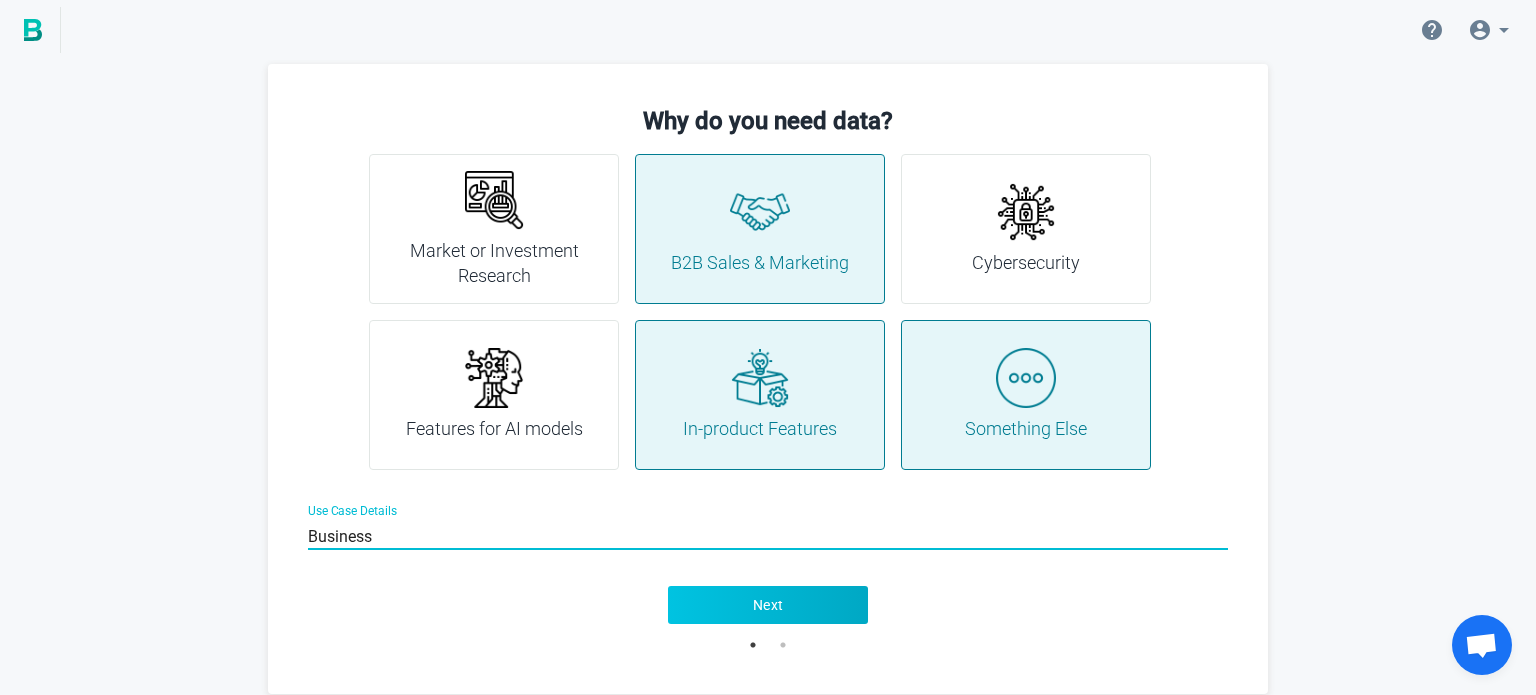 type on "Business" 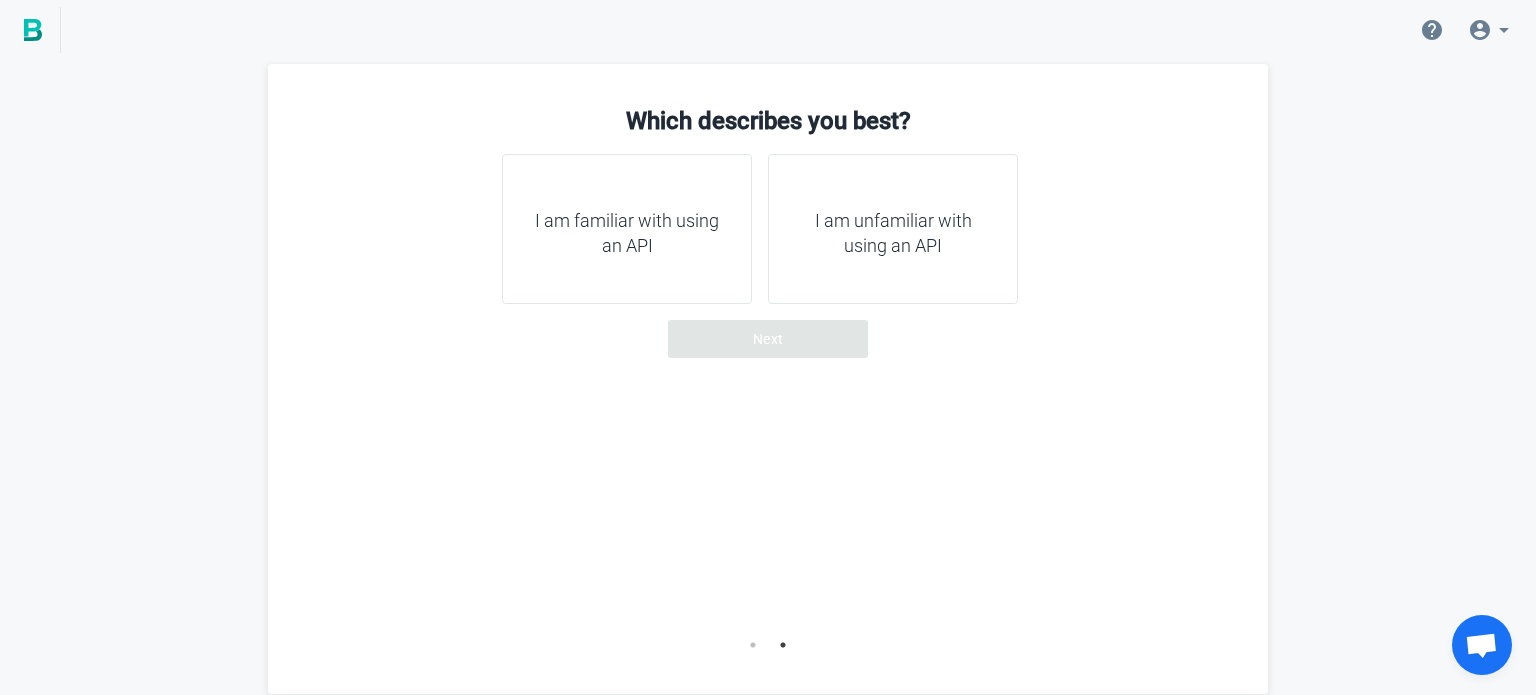 click on "I am unfamiliar with using an API" at bounding box center [893, 233] 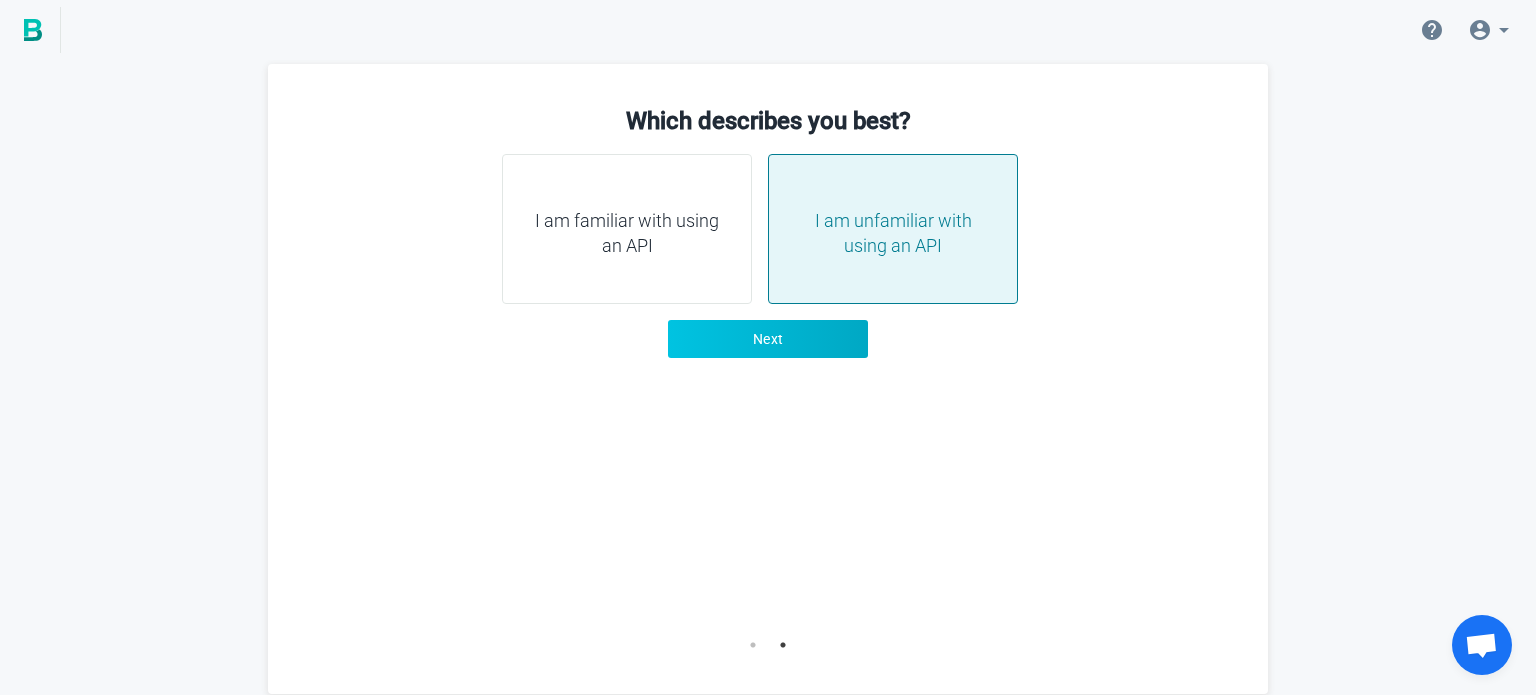click on "Next" at bounding box center (768, 339) 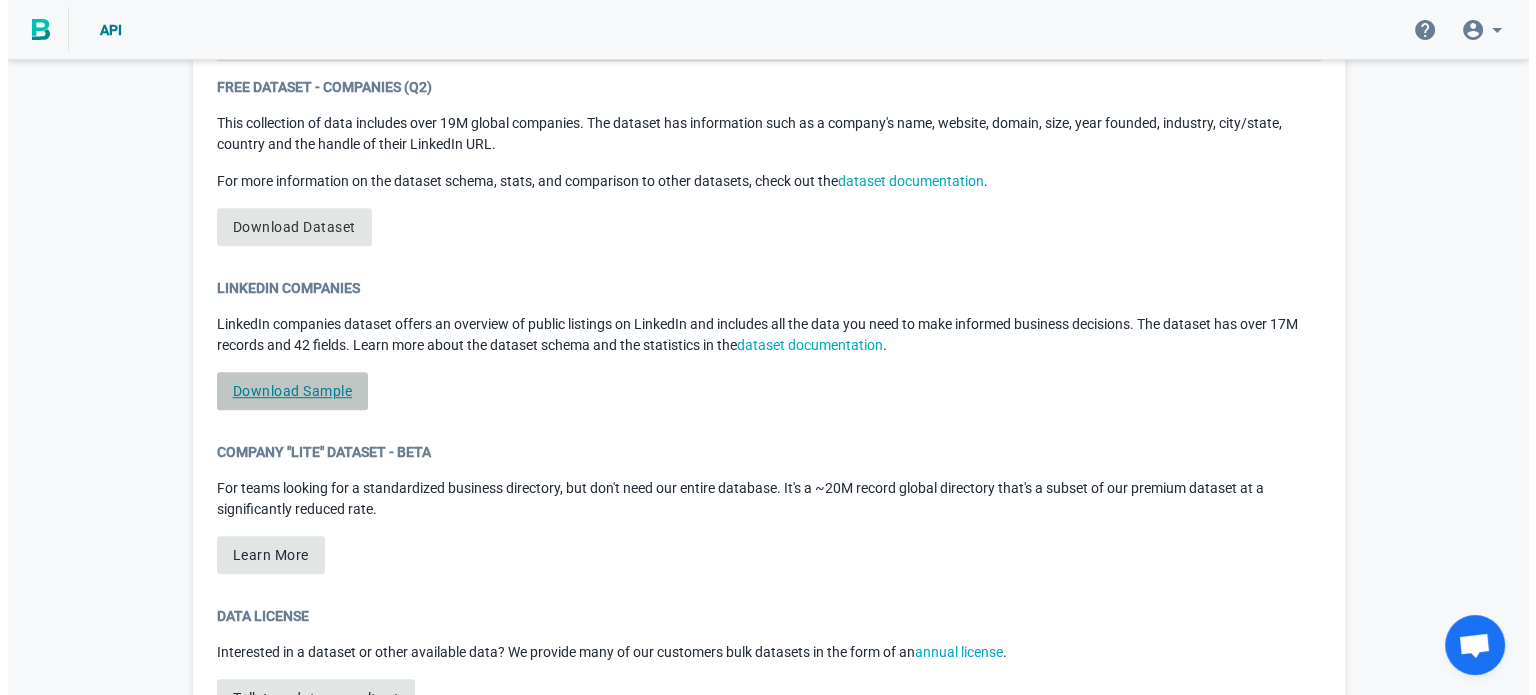 scroll, scrollTop: 1008, scrollLeft: 0, axis: vertical 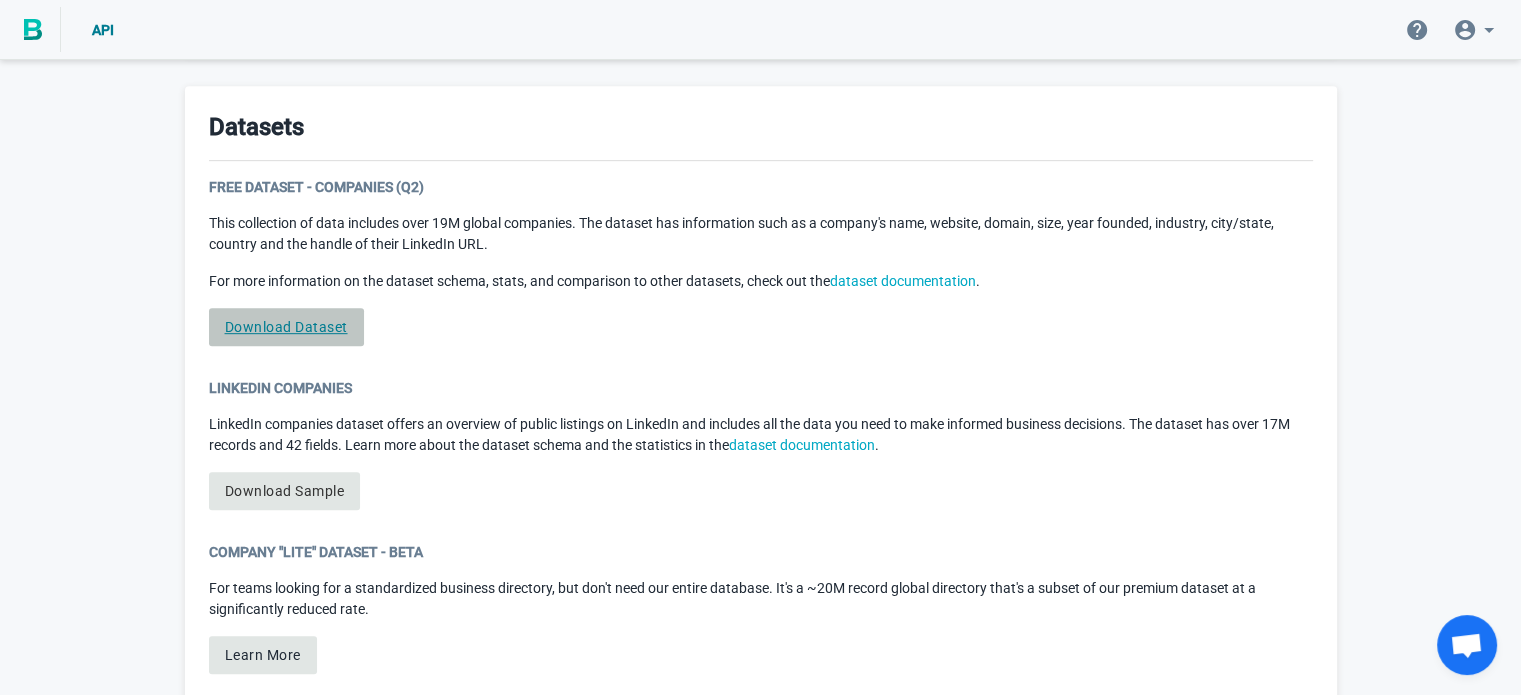 click on "Download Dataset" at bounding box center (286, 327) 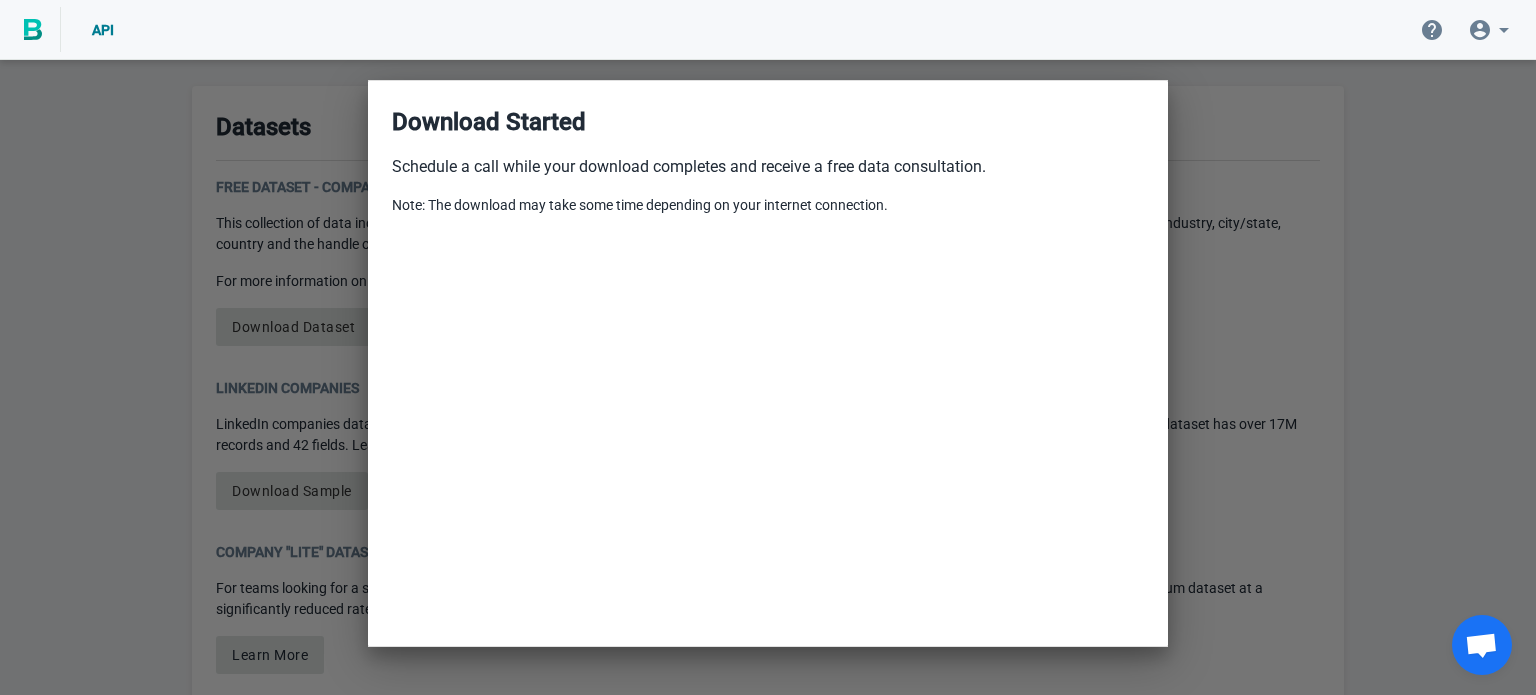 click on "Note: The download may take some time depending on your internet connection." at bounding box center [768, 205] 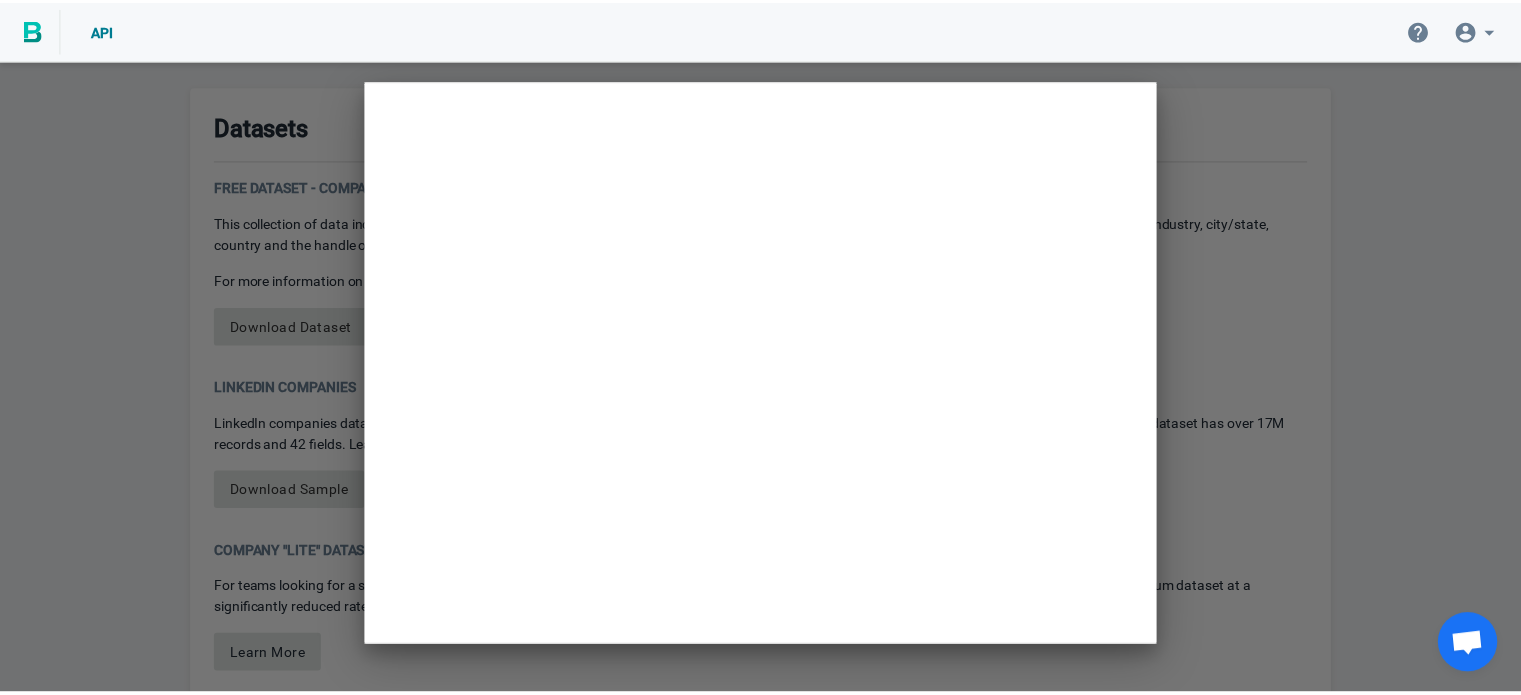 scroll, scrollTop: 377, scrollLeft: 0, axis: vertical 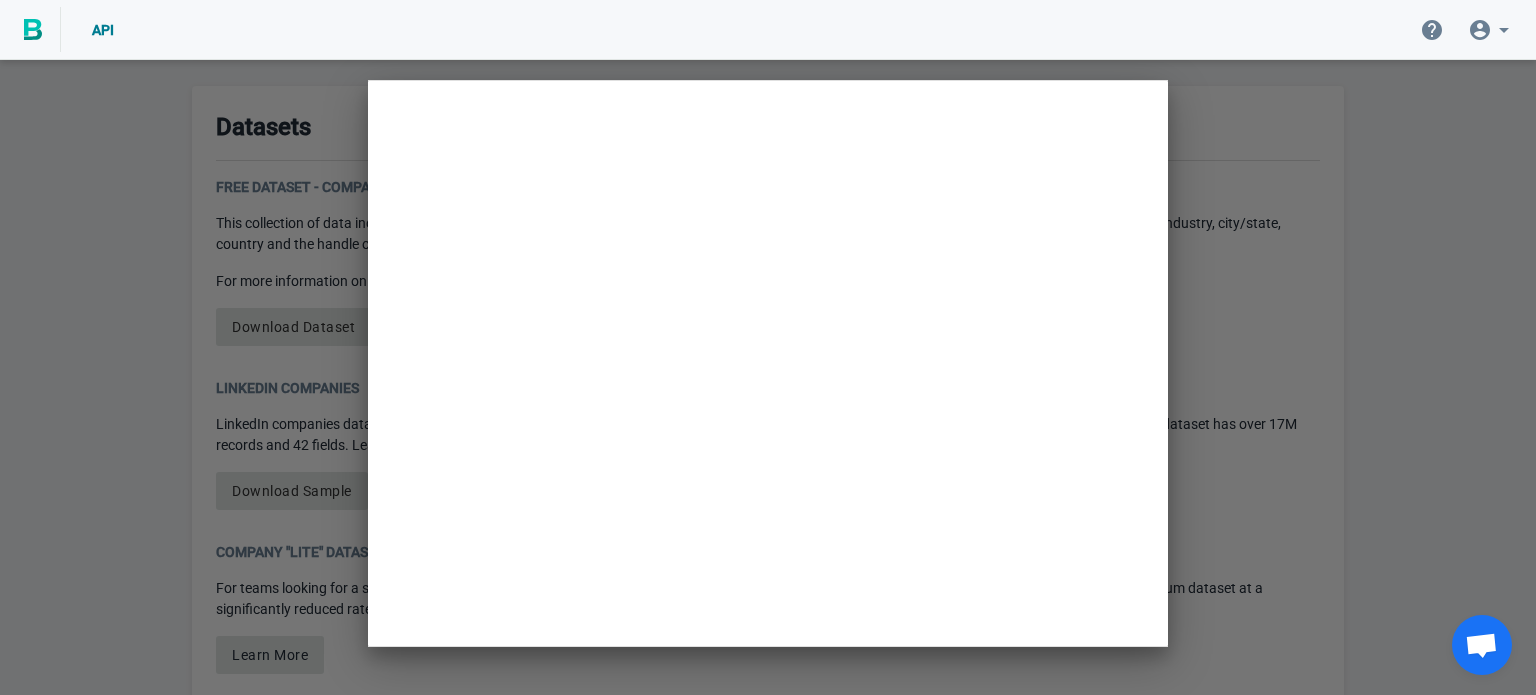 click at bounding box center (768, 347) 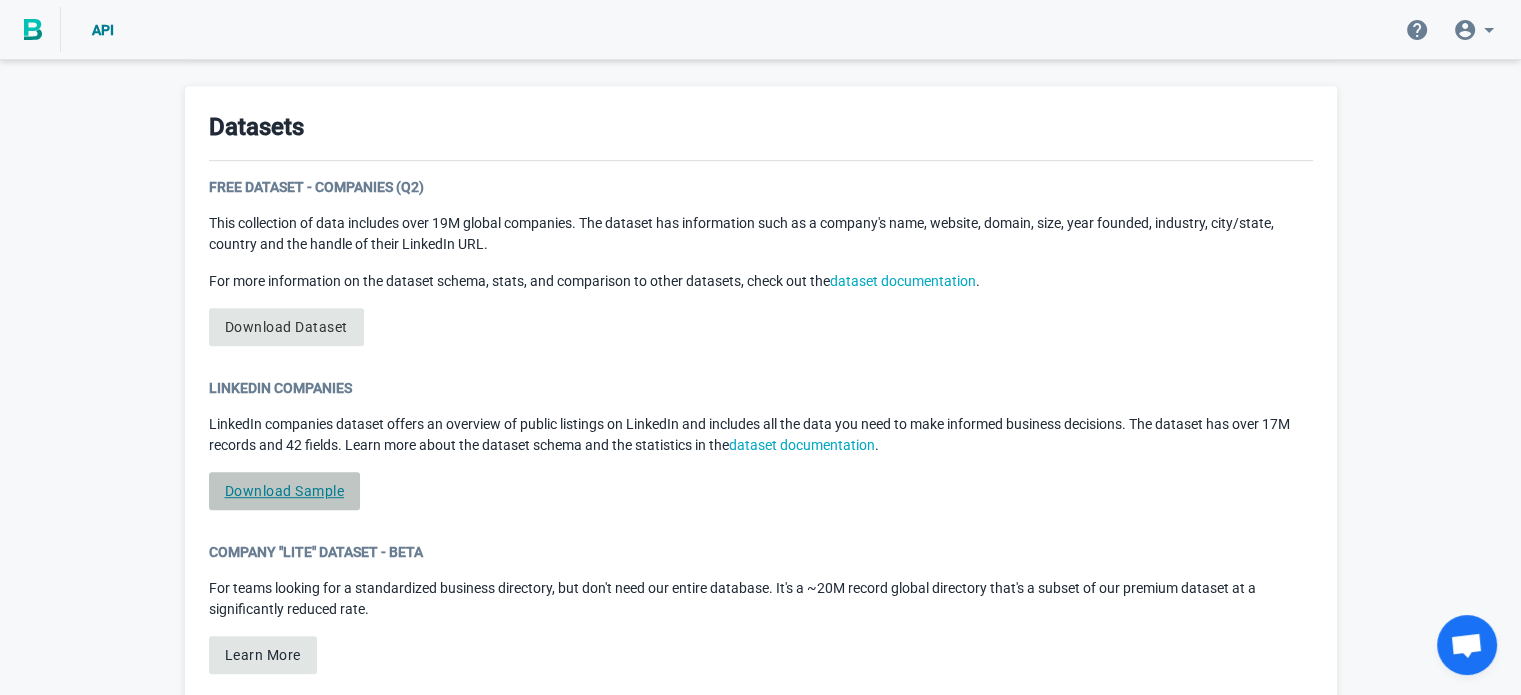 click on "Download Sample" at bounding box center [285, 491] 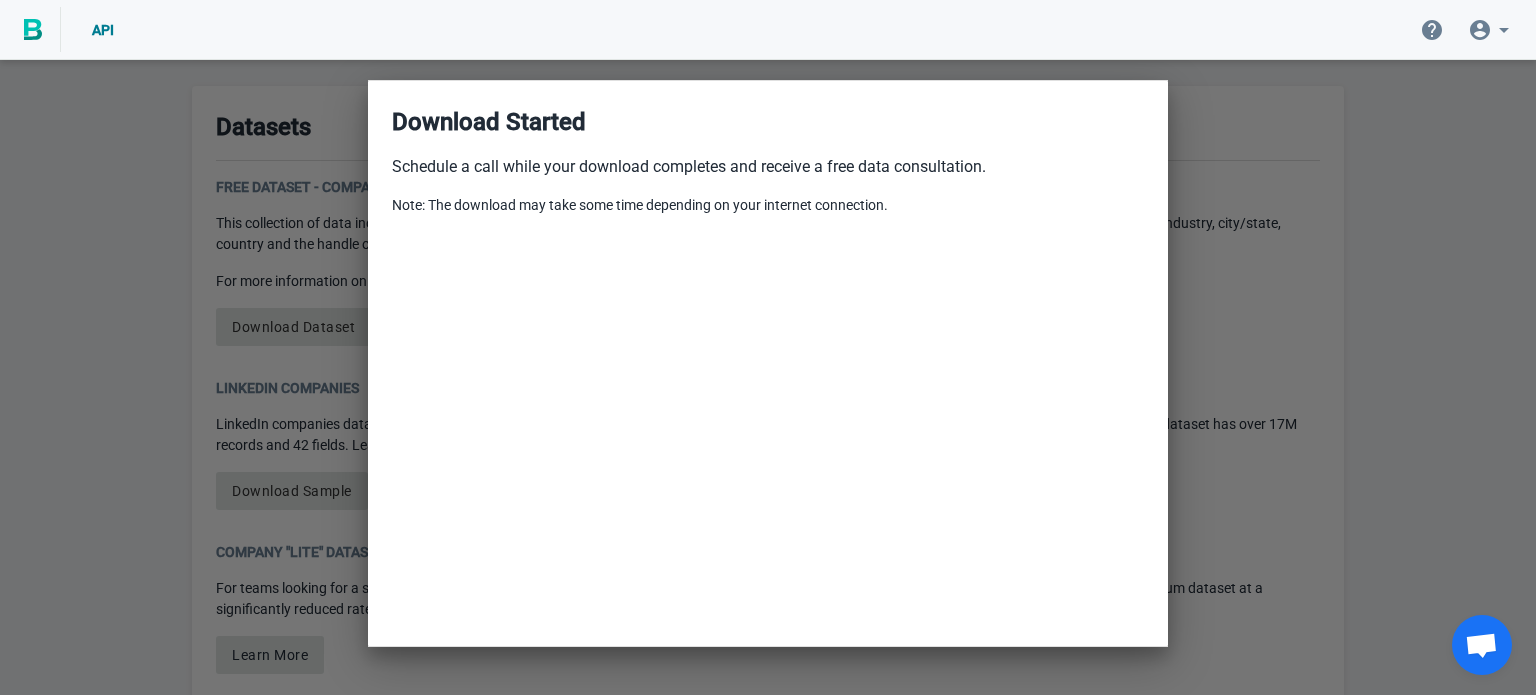 click at bounding box center (768, 347) 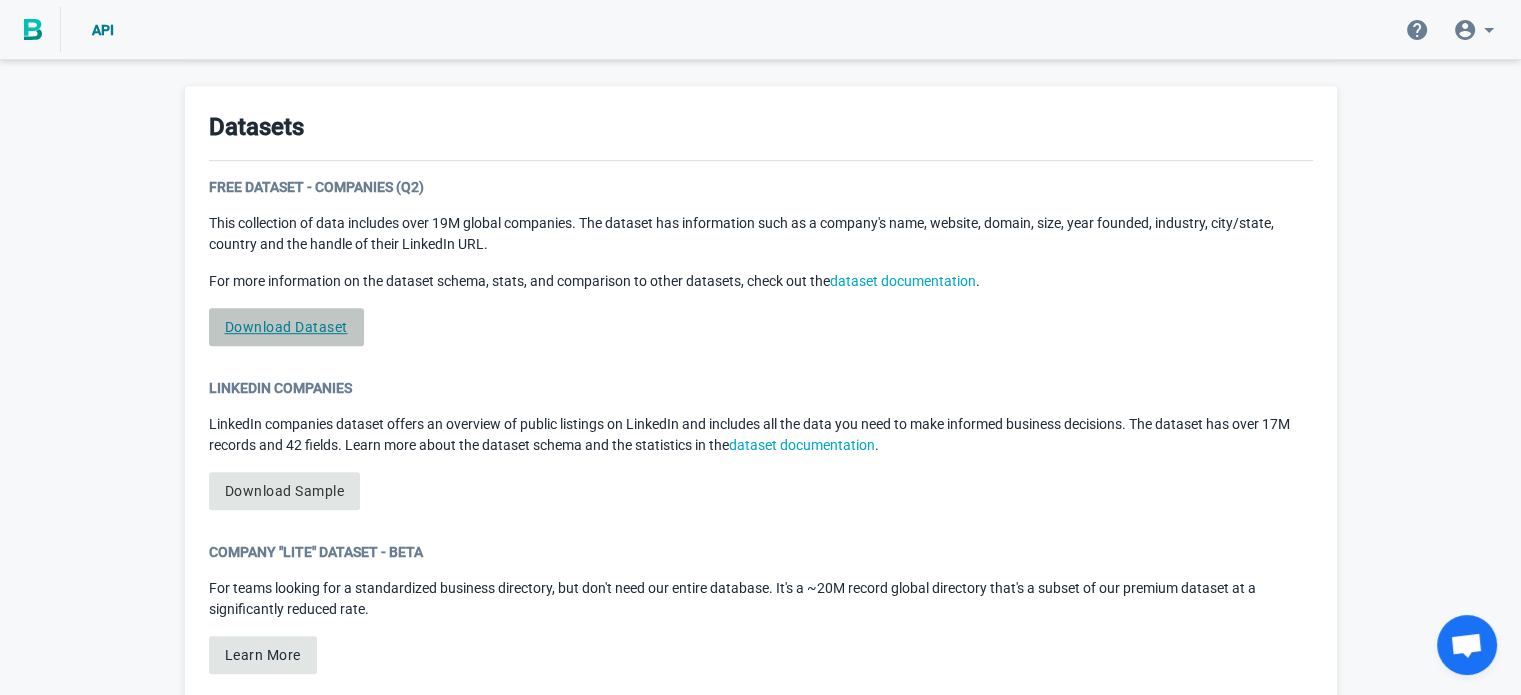 click on "Download Dataset" at bounding box center [286, 327] 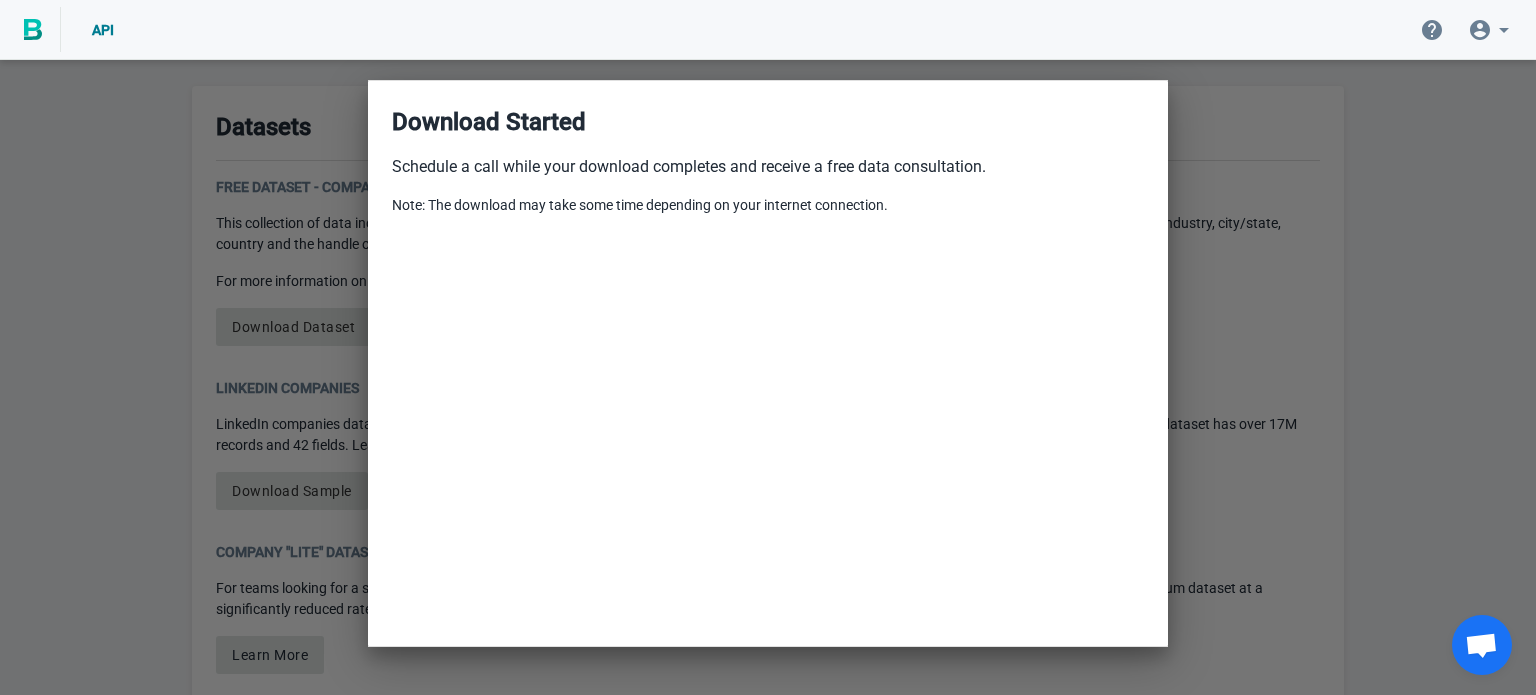 click on "Download Started" at bounding box center [768, 122] 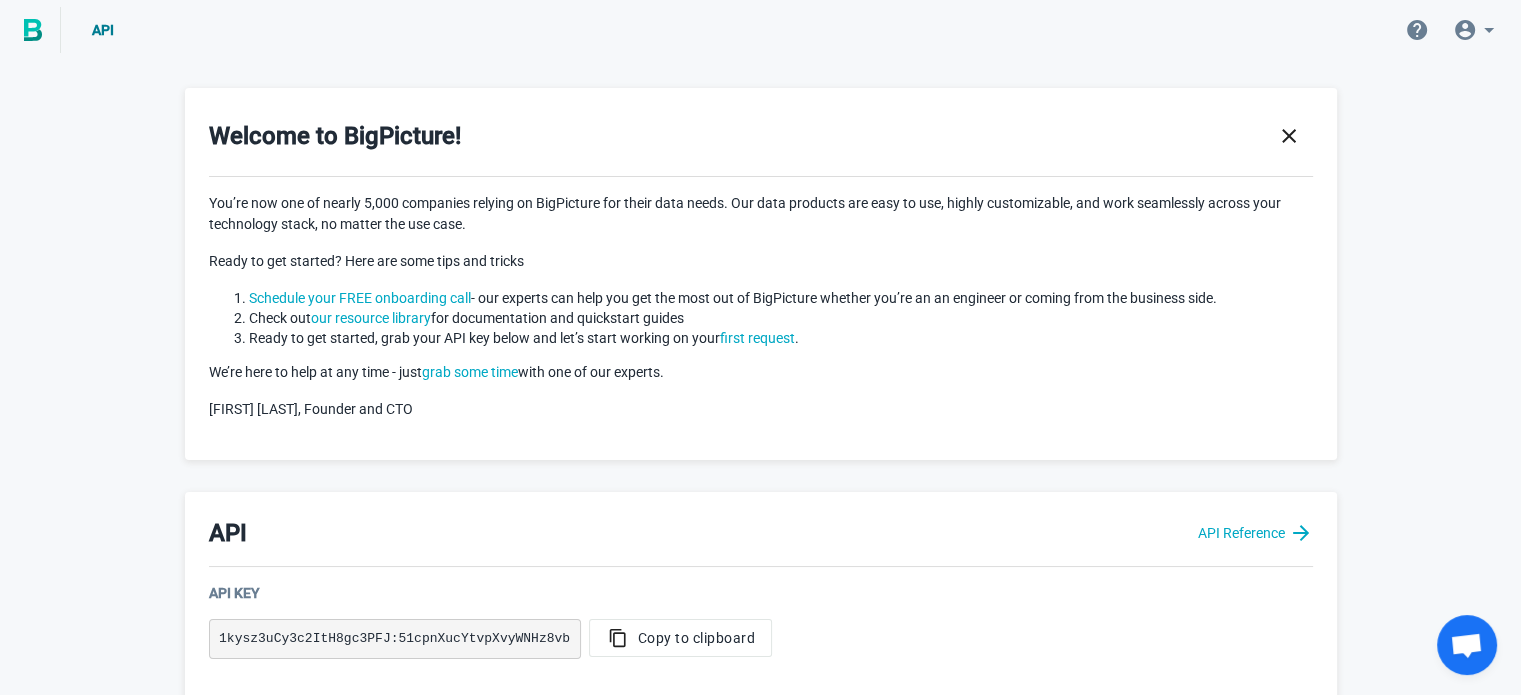 scroll, scrollTop: 0, scrollLeft: 0, axis: both 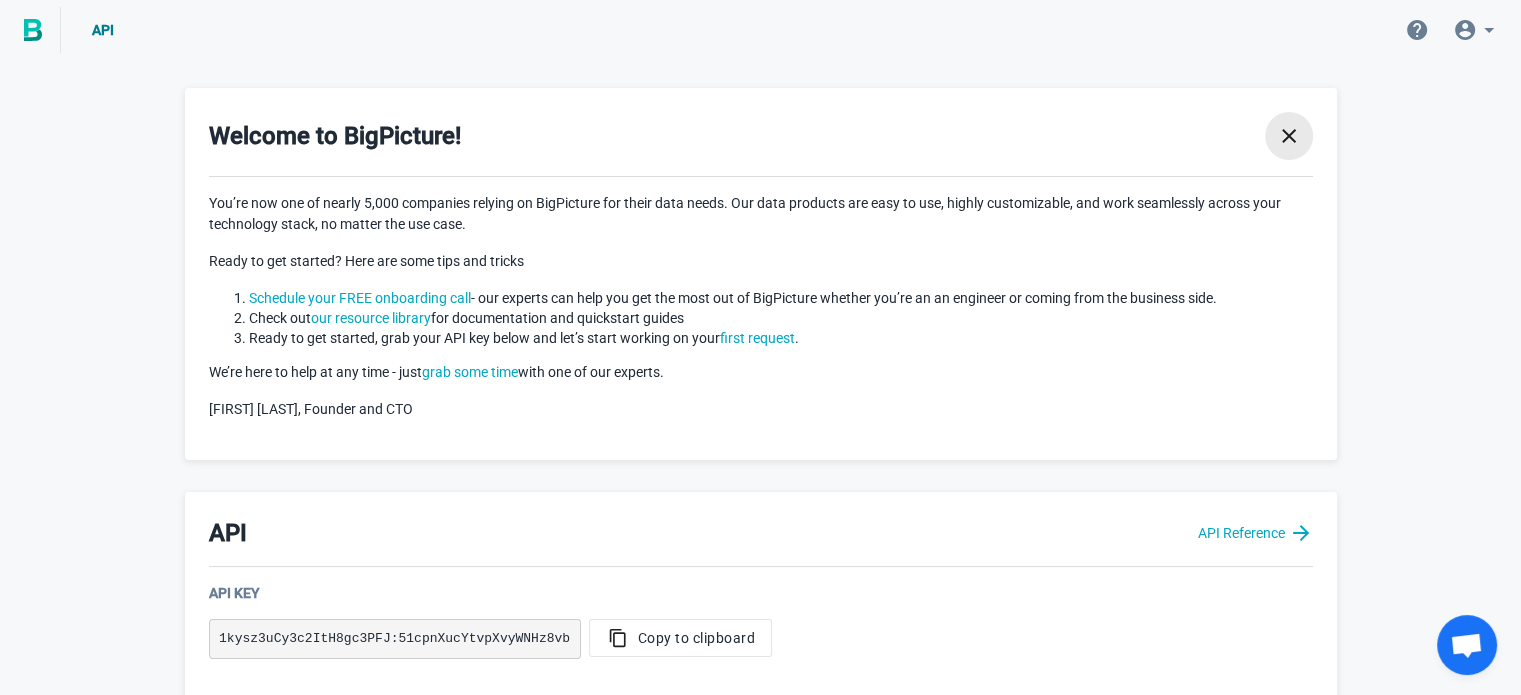 click 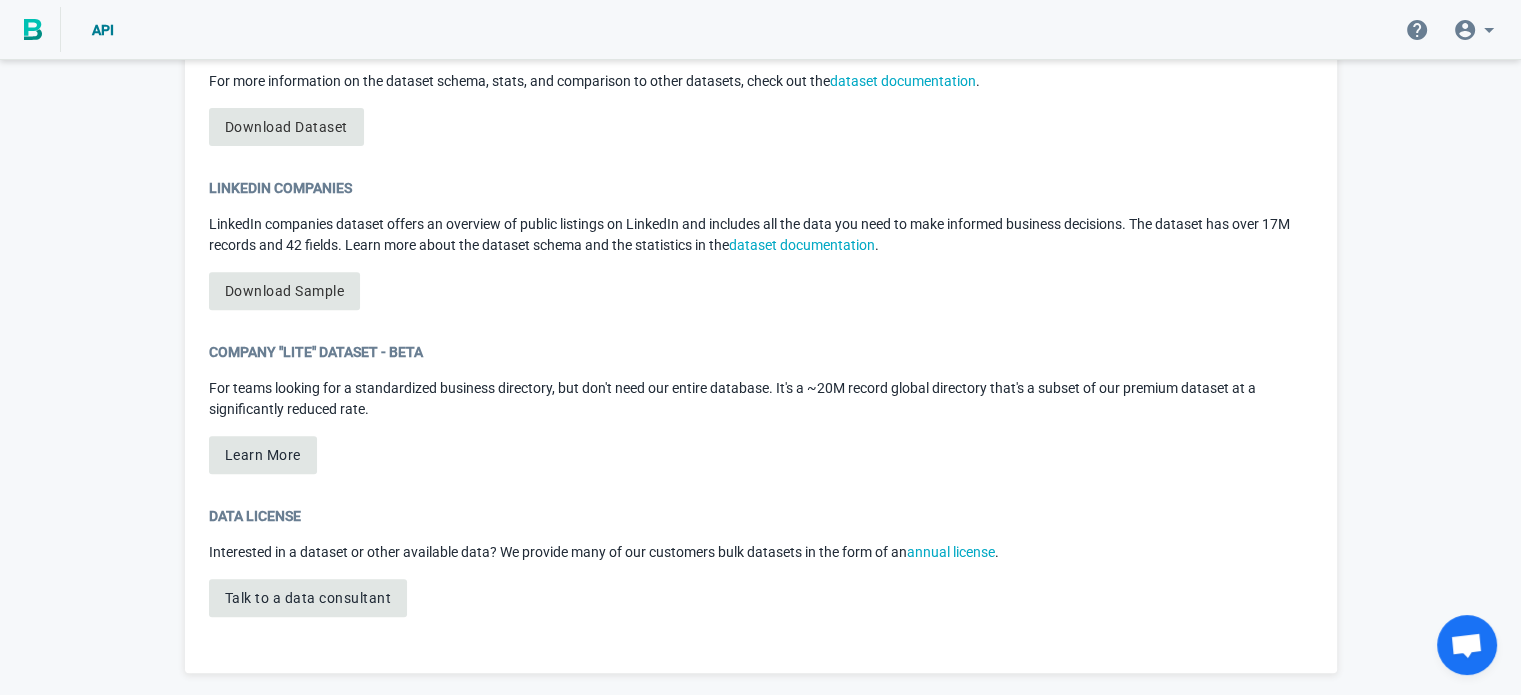 scroll, scrollTop: 404, scrollLeft: 0, axis: vertical 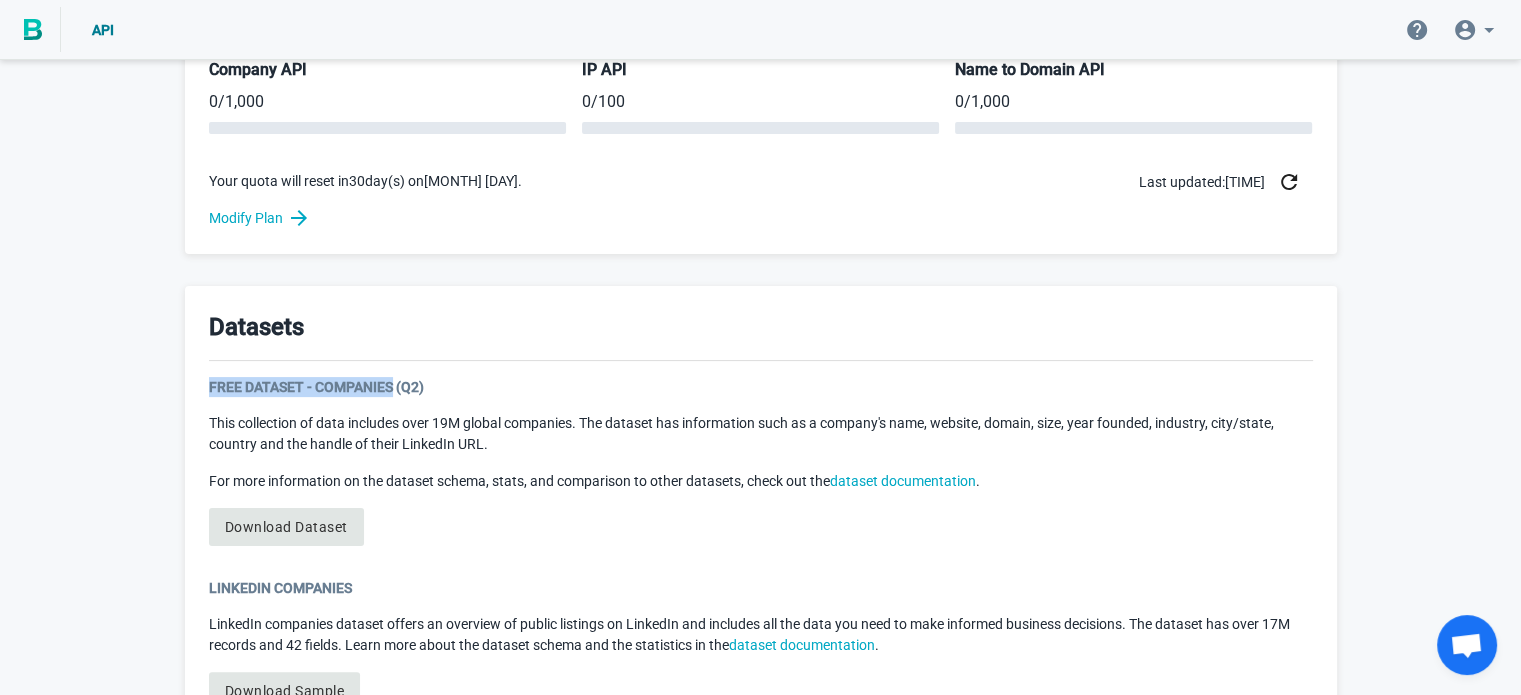 drag, startPoint x: 211, startPoint y: 380, endPoint x: 394, endPoint y: 384, distance: 183.04372 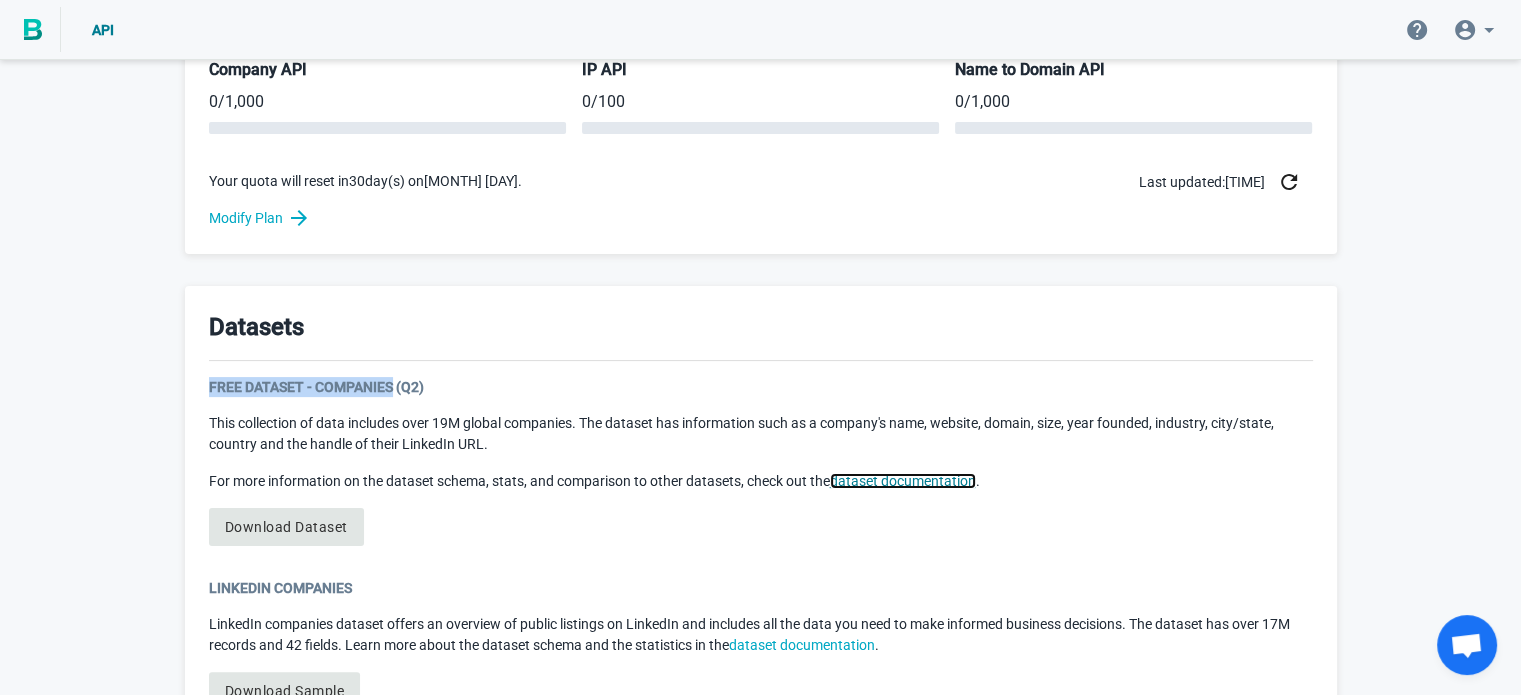 click on "dataset documentation" at bounding box center [903, 481] 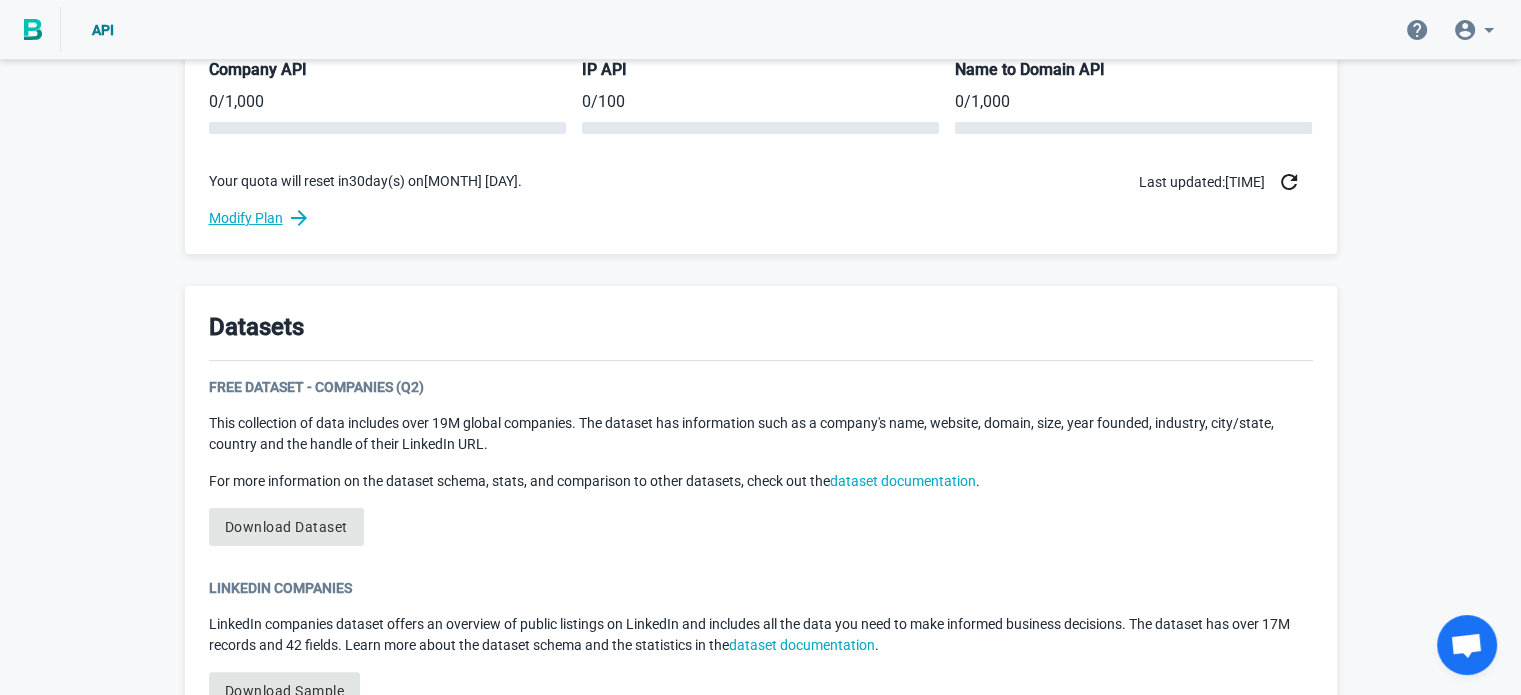 click on "Modify Plan" at bounding box center (761, 218) 